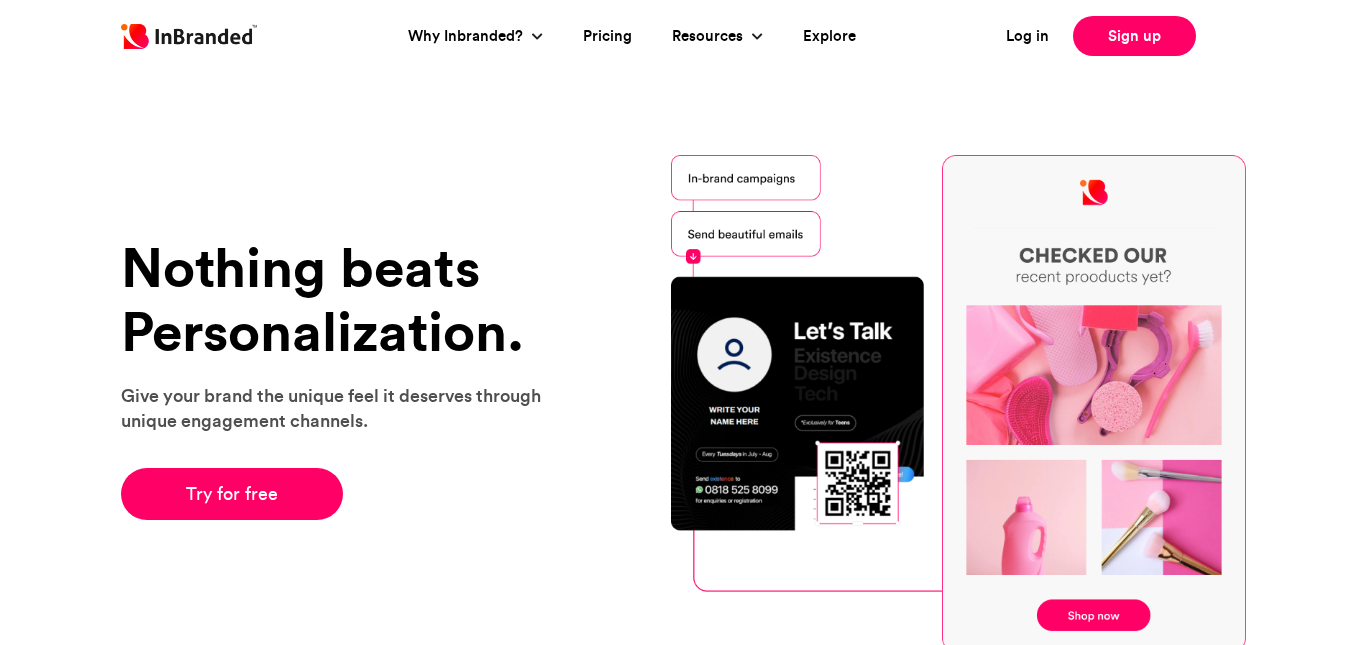 scroll, scrollTop: 0, scrollLeft: 0, axis: both 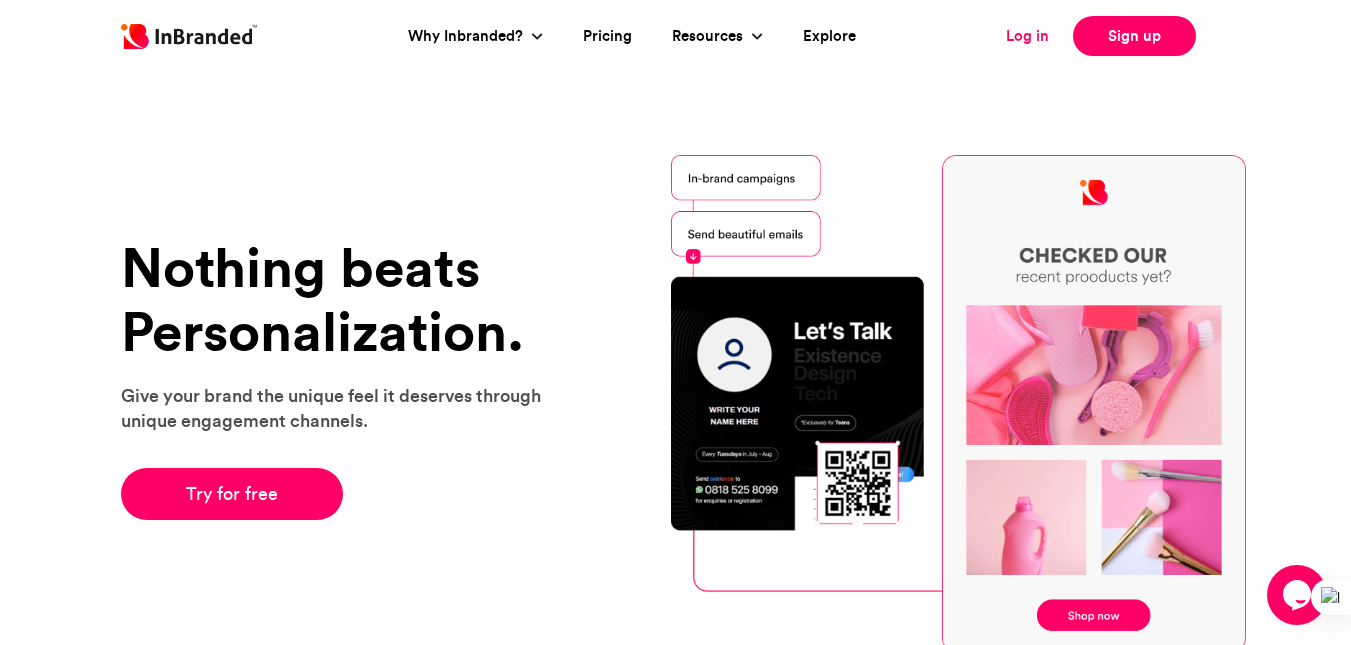 click on "Log in" at bounding box center (1027, 36) 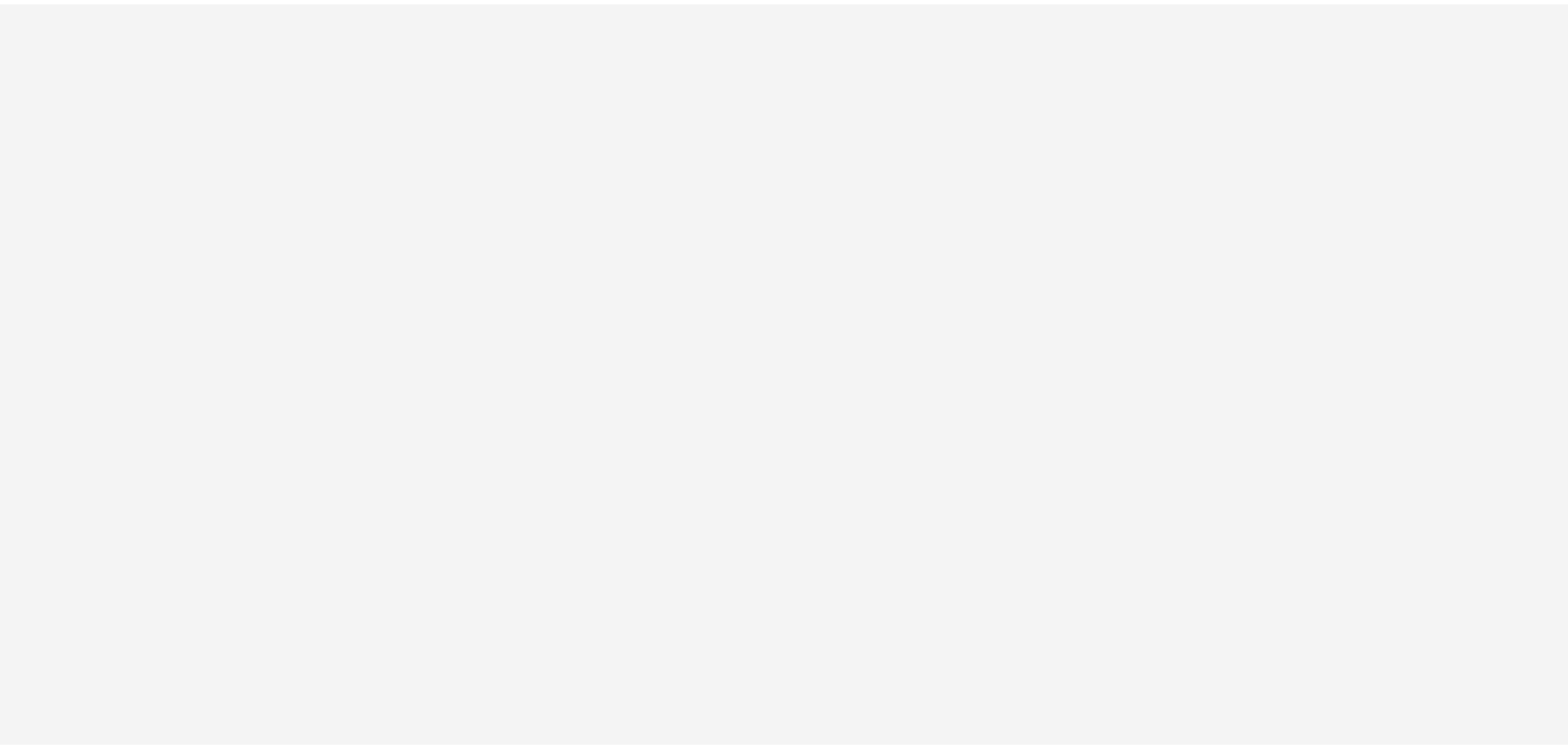 scroll, scrollTop: 0, scrollLeft: 0, axis: both 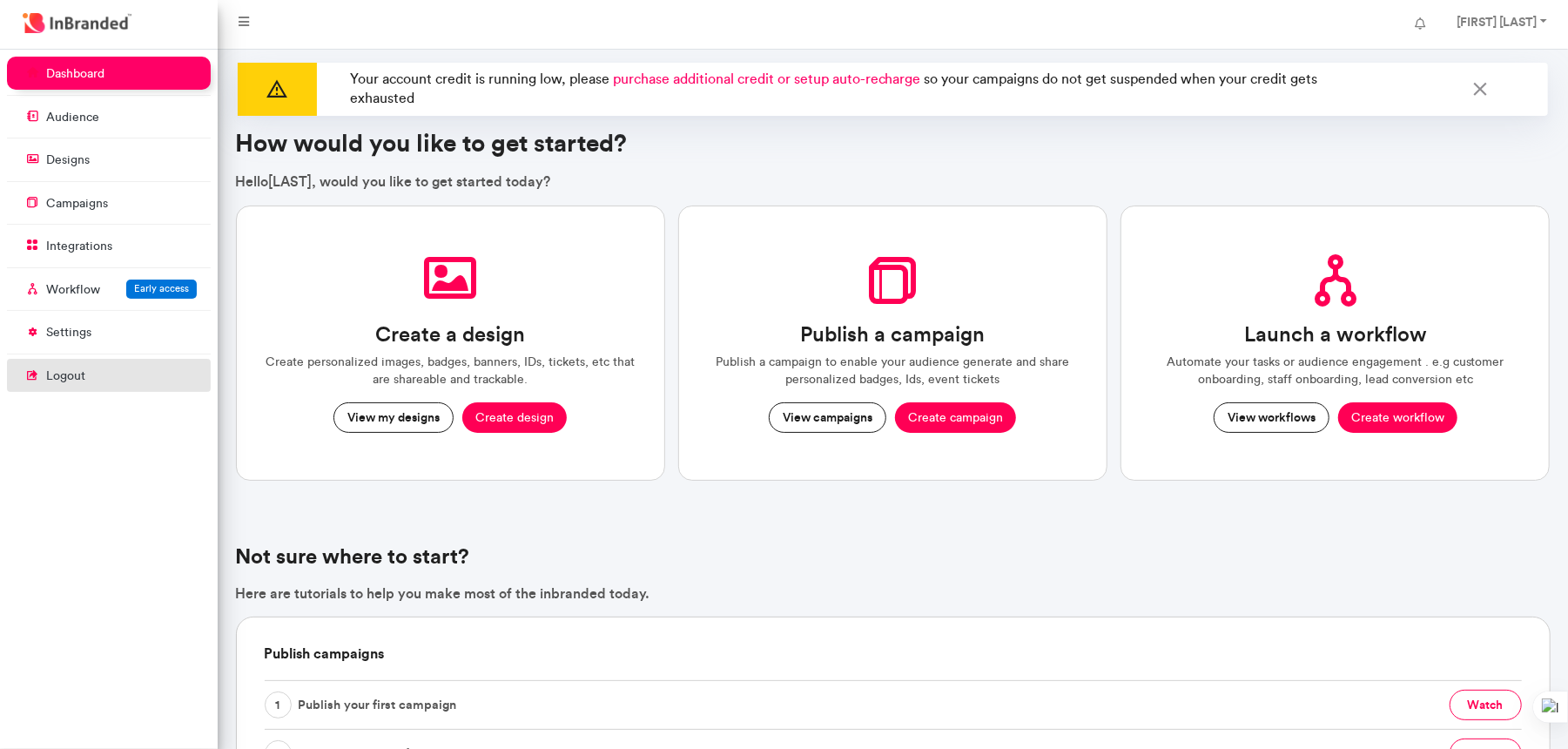 click on "logout" at bounding box center (65, 376) 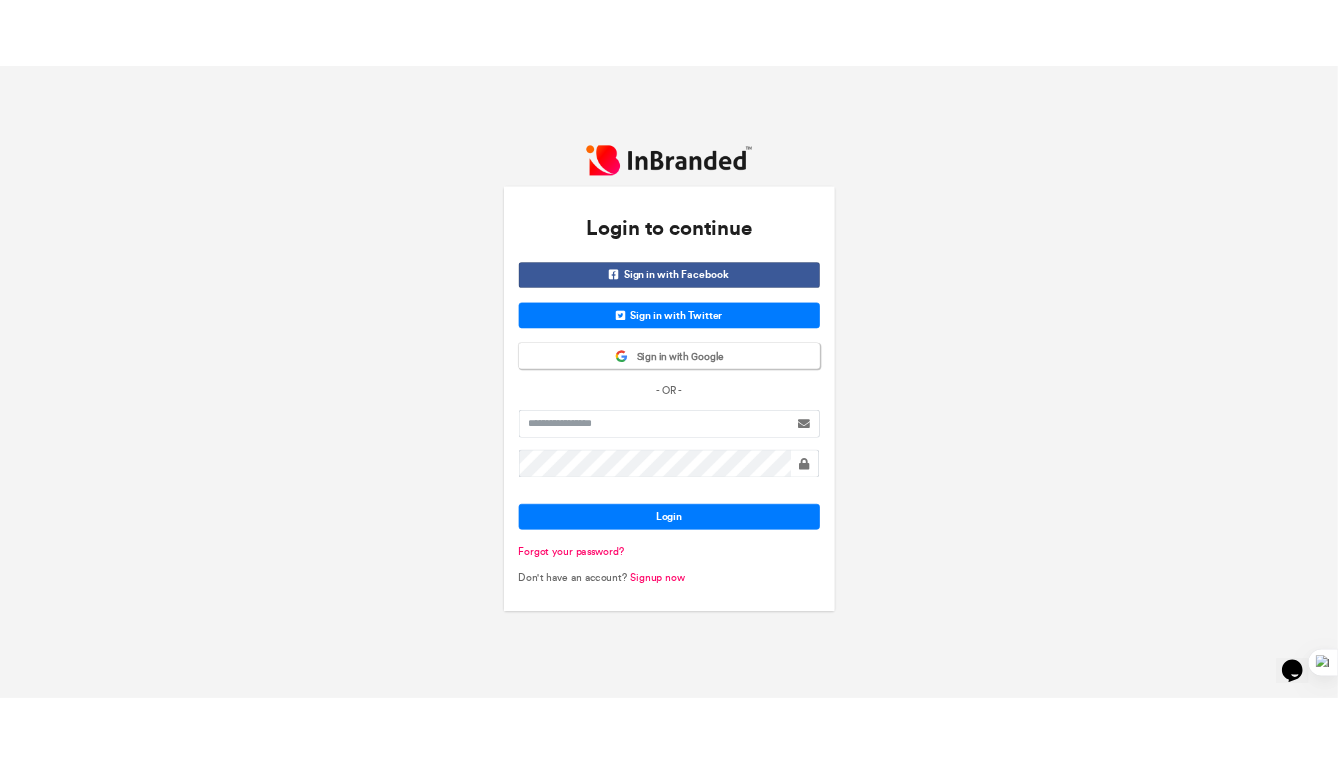 scroll, scrollTop: 0, scrollLeft: 0, axis: both 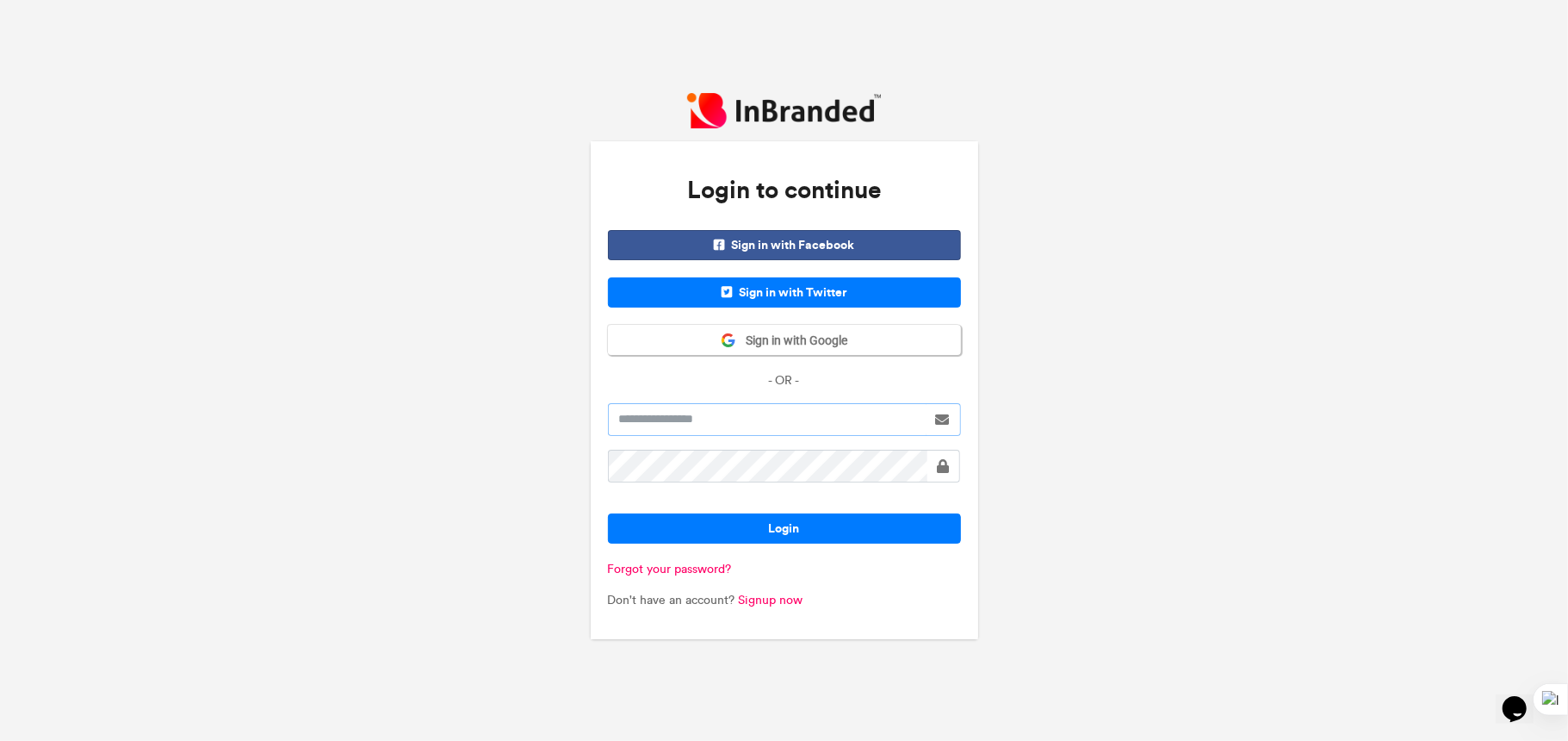 click at bounding box center [767, 420] 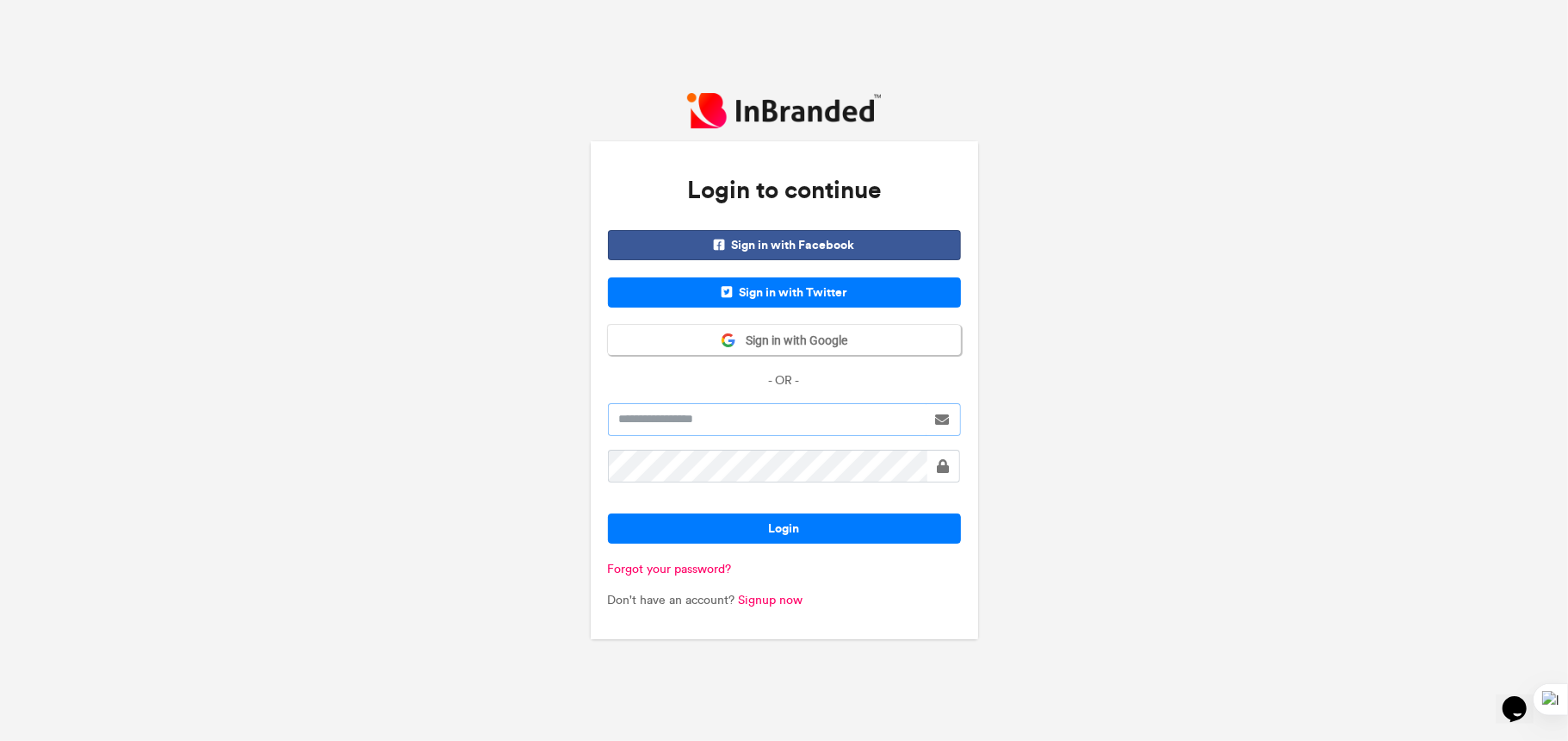 paste on "*******" 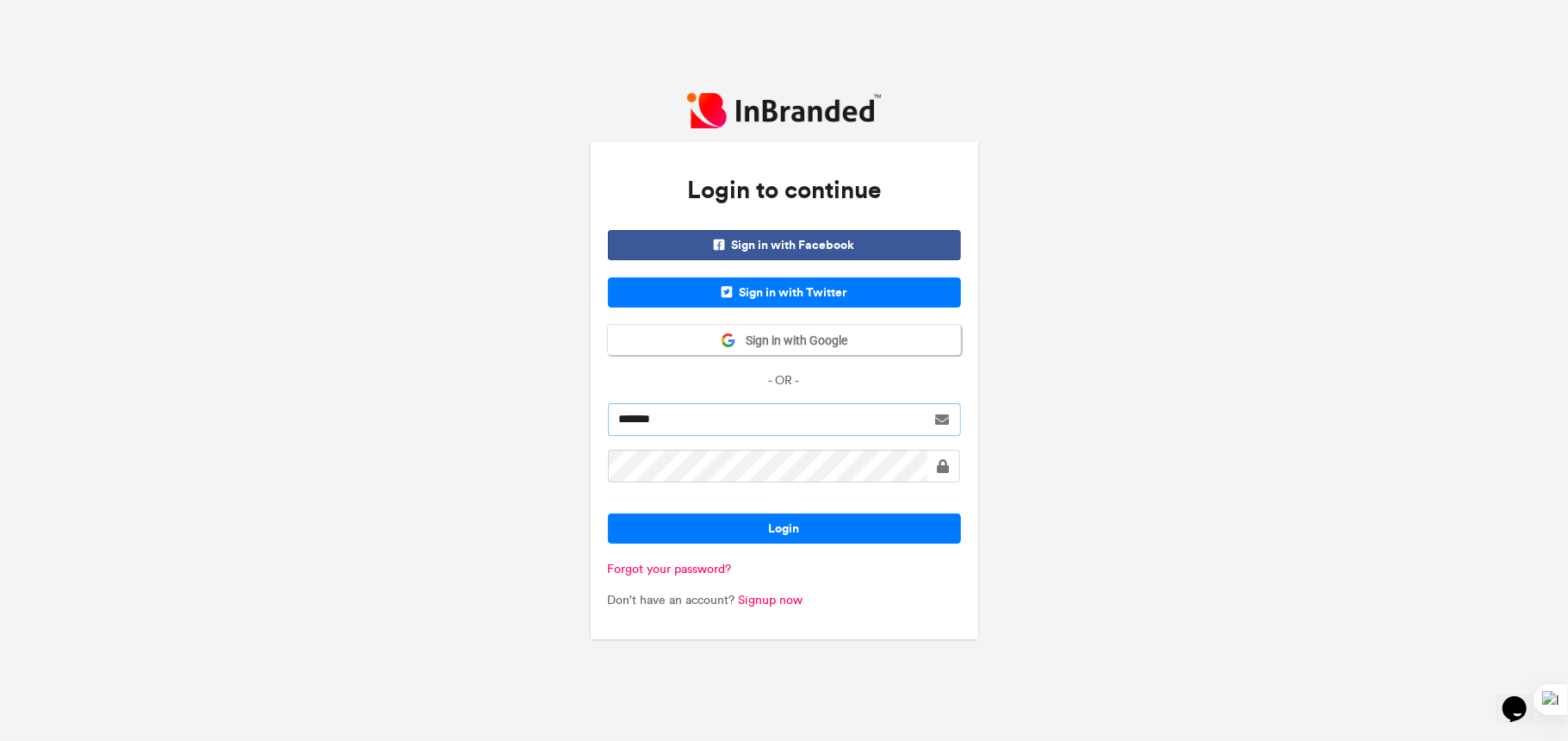 type on "*******" 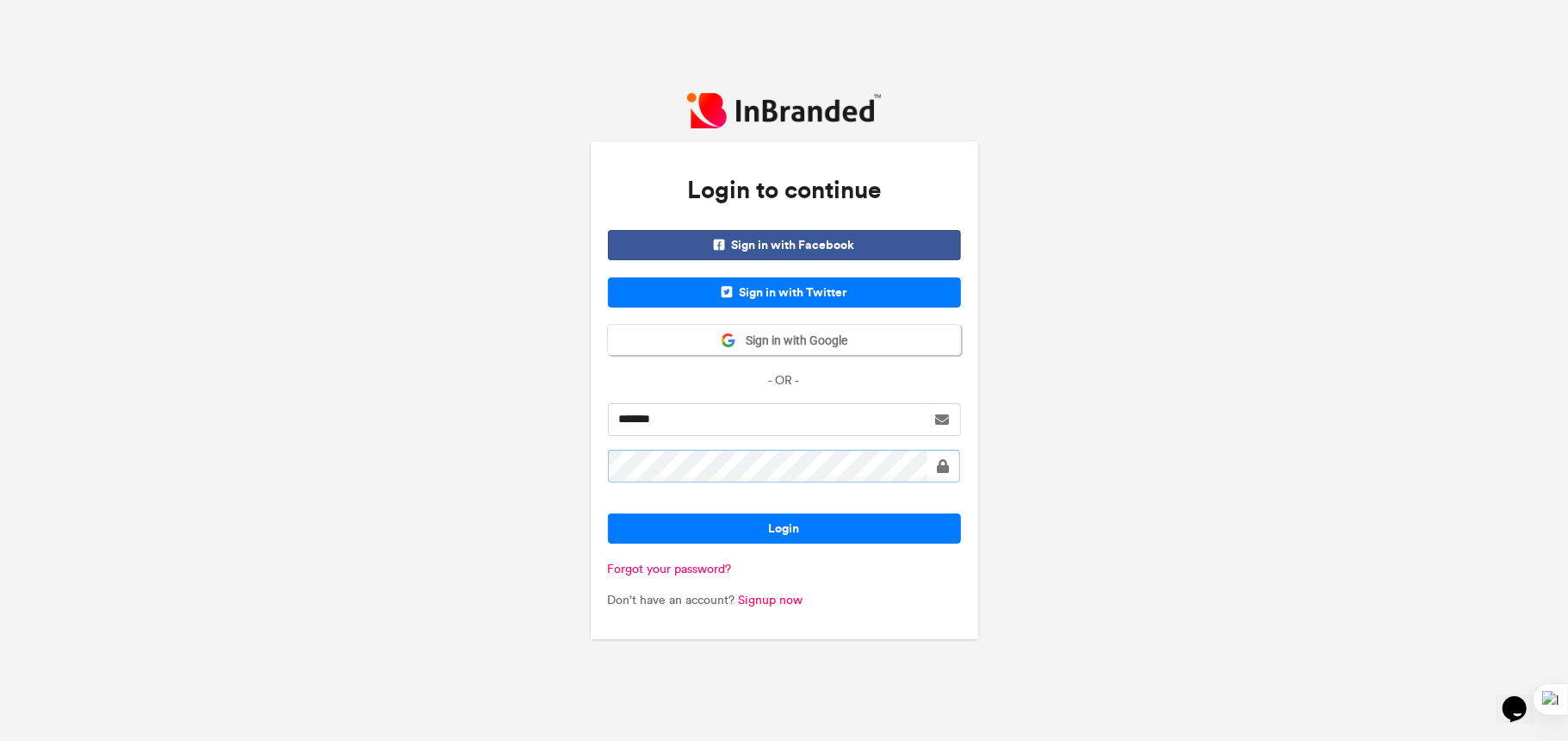 click on "Login" at bounding box center (784, 528) 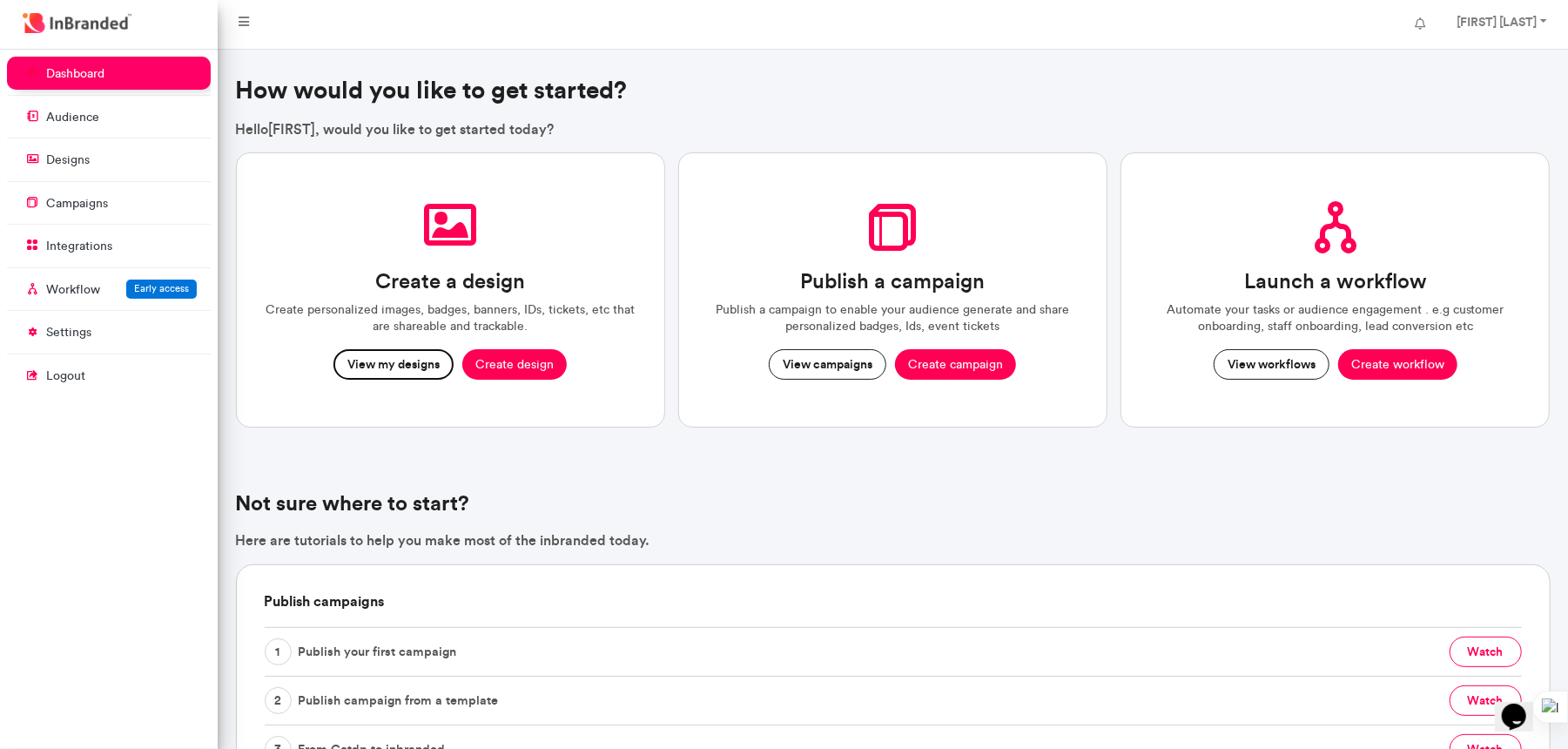 click on "View my designs" at bounding box center [394, 365] 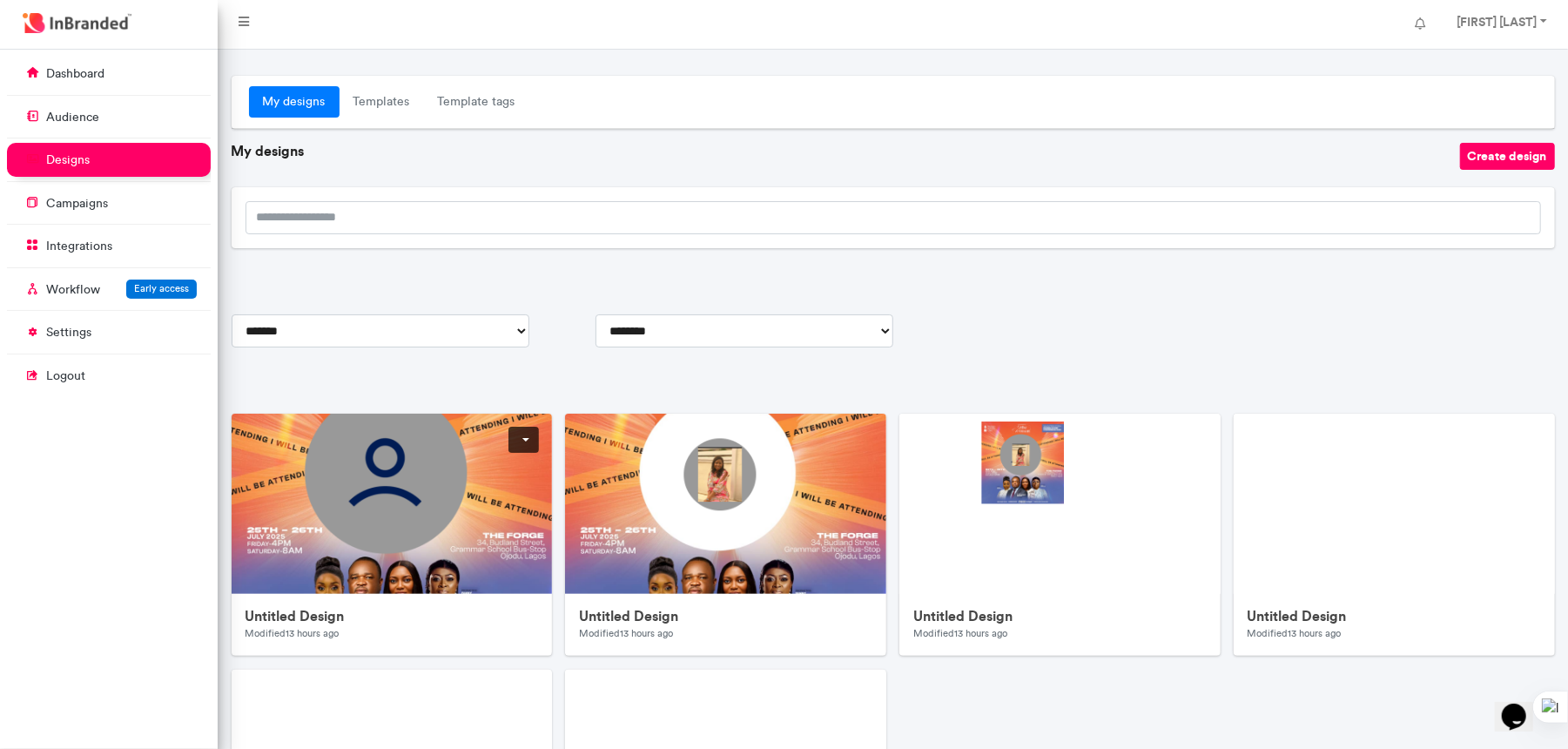 click at bounding box center [580, 762] 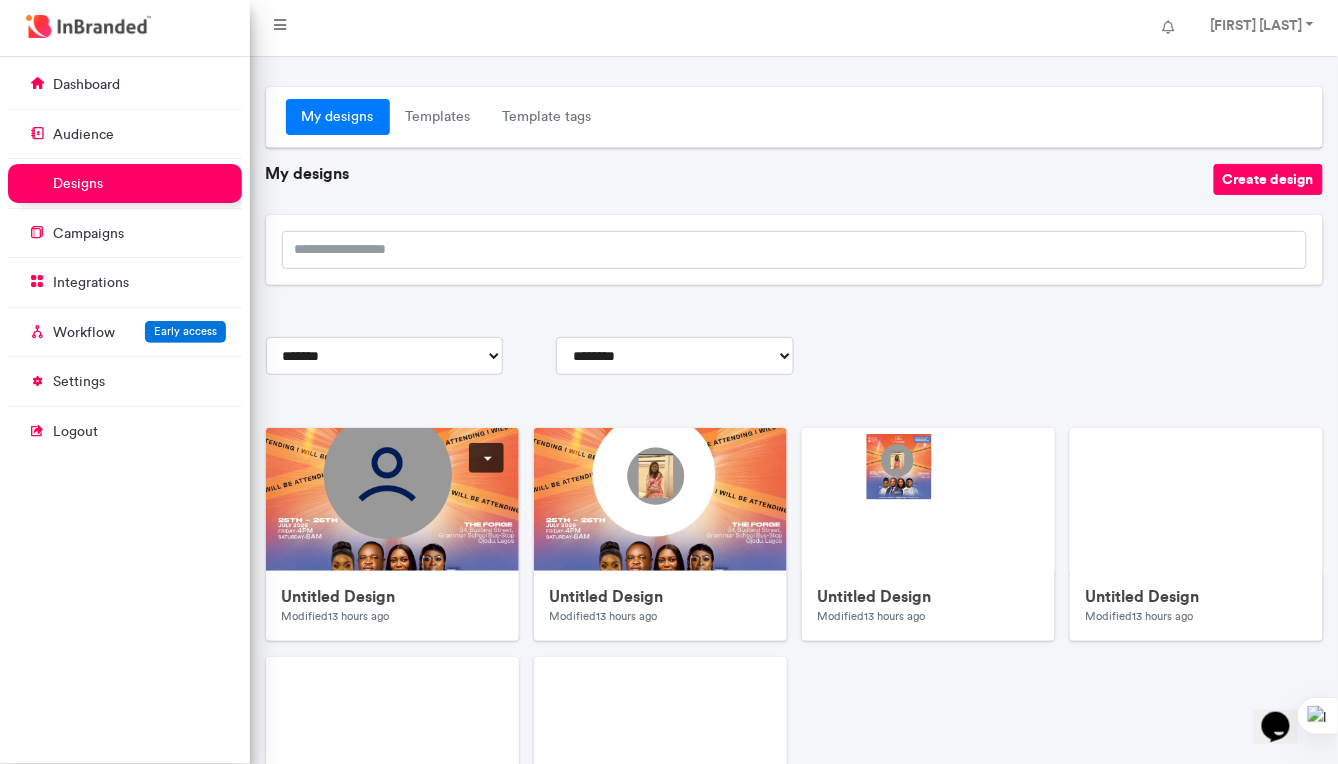 scroll, scrollTop: 9, scrollLeft: 1, axis: both 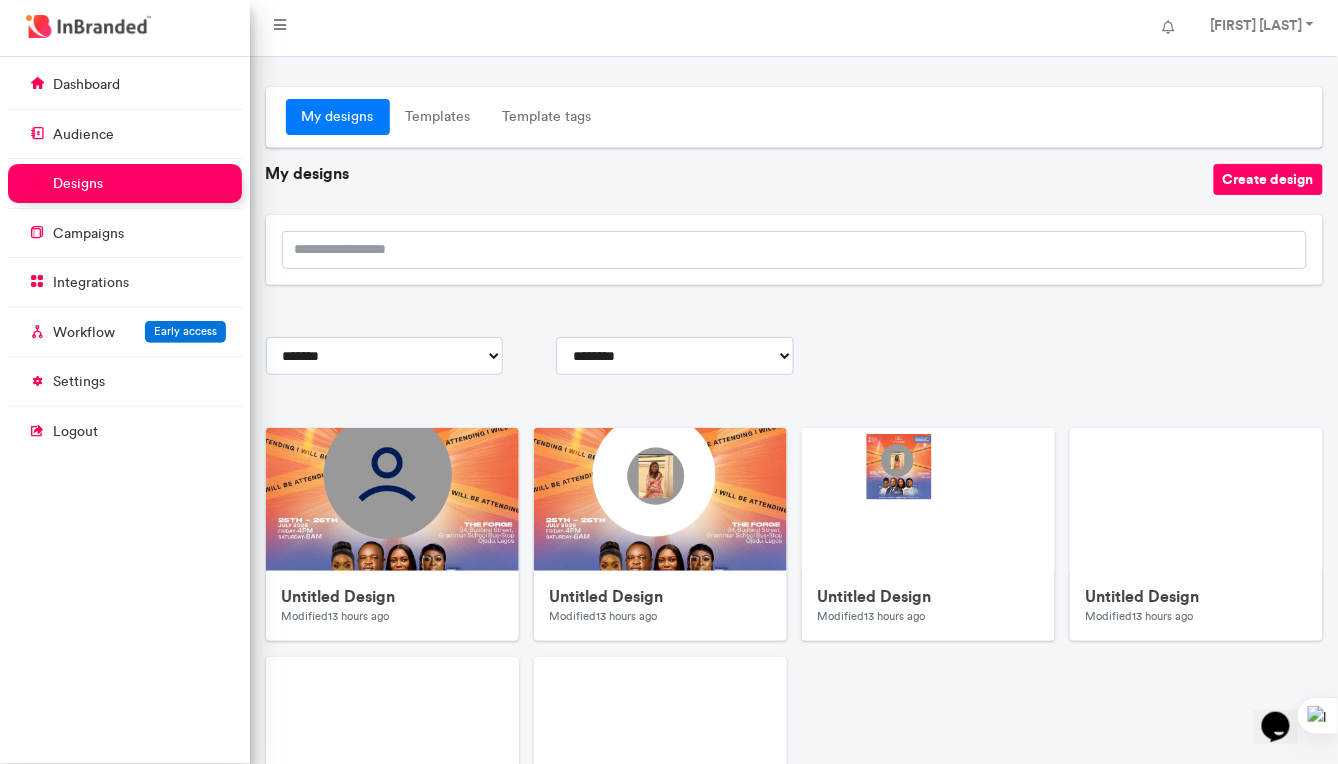 click on "designs" at bounding box center (78, 184) 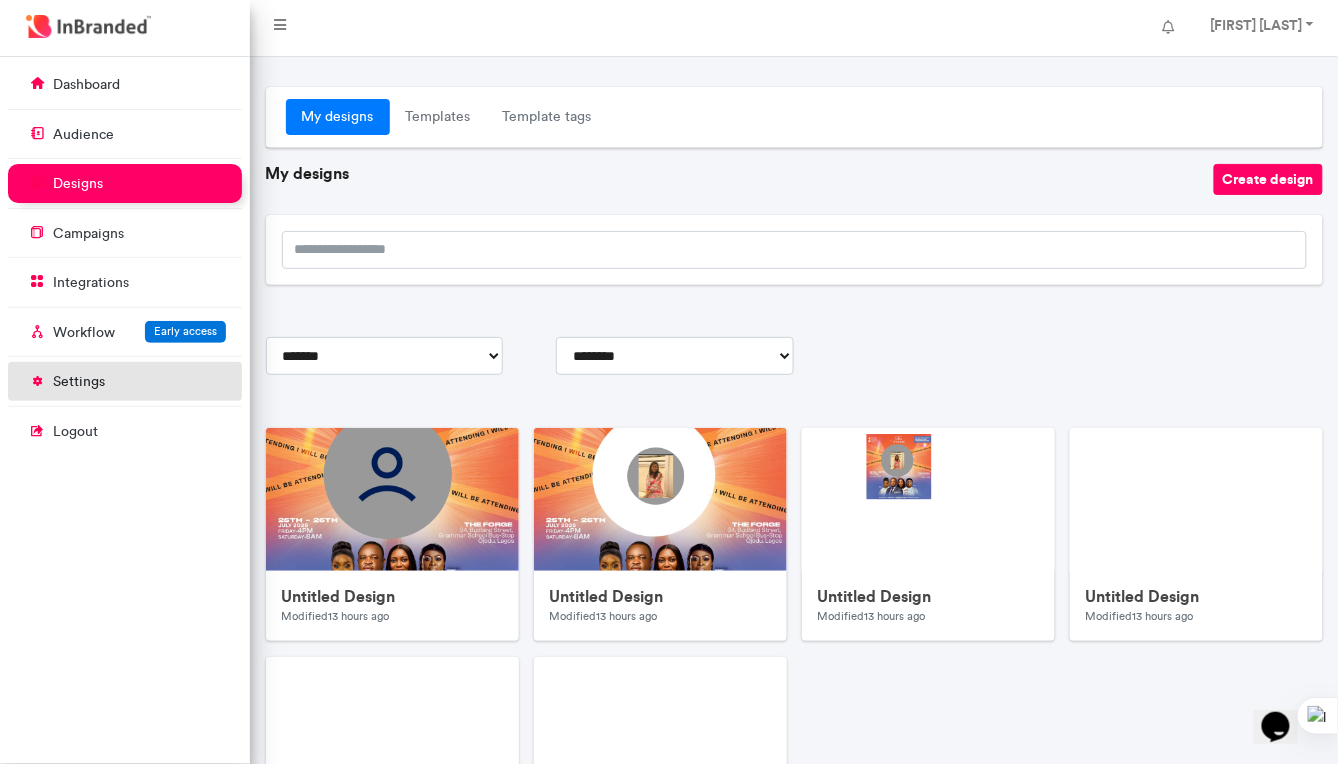 click on "settings" at bounding box center (79, 382) 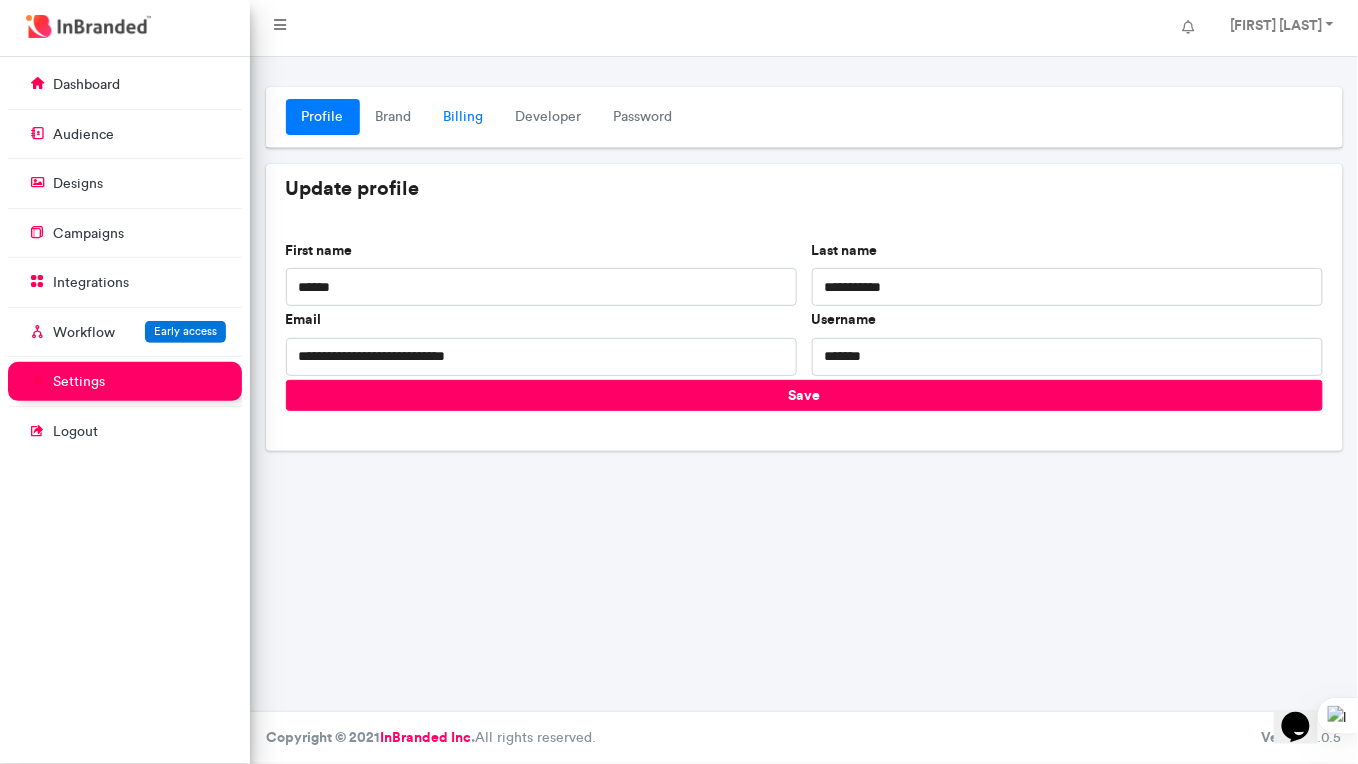 click on "Billing" at bounding box center [464, 117] 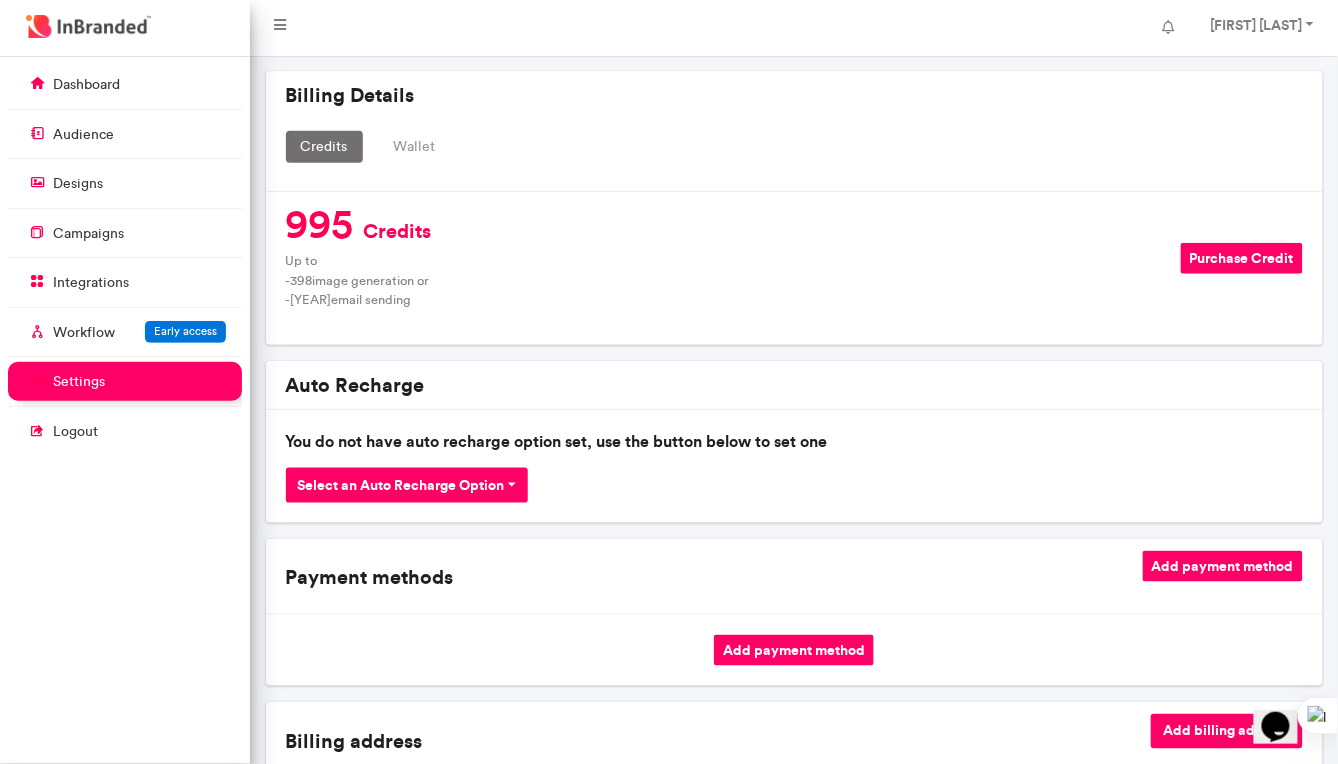 scroll, scrollTop: 321, scrollLeft: 0, axis: vertical 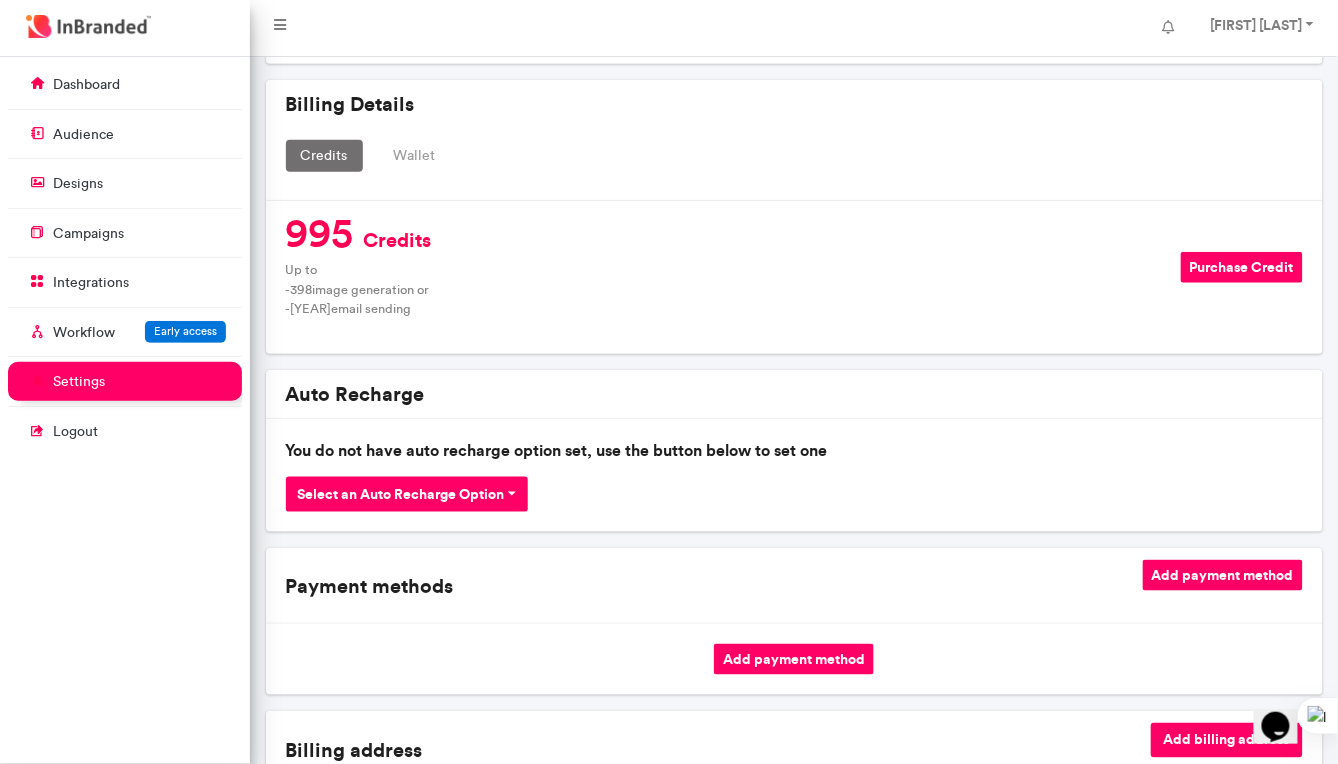 click on "Wallet" at bounding box center (415, 156) 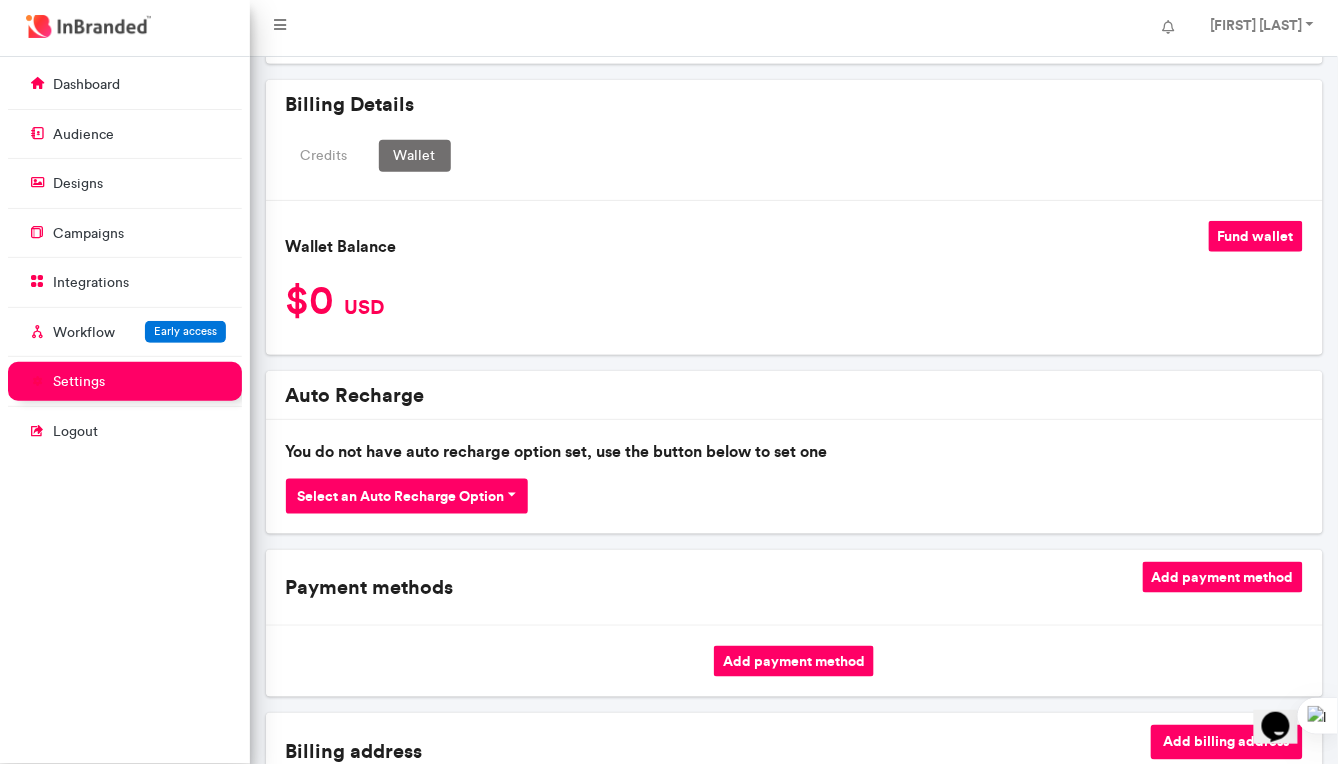 click on "Fund wallet" at bounding box center (1256, 236) 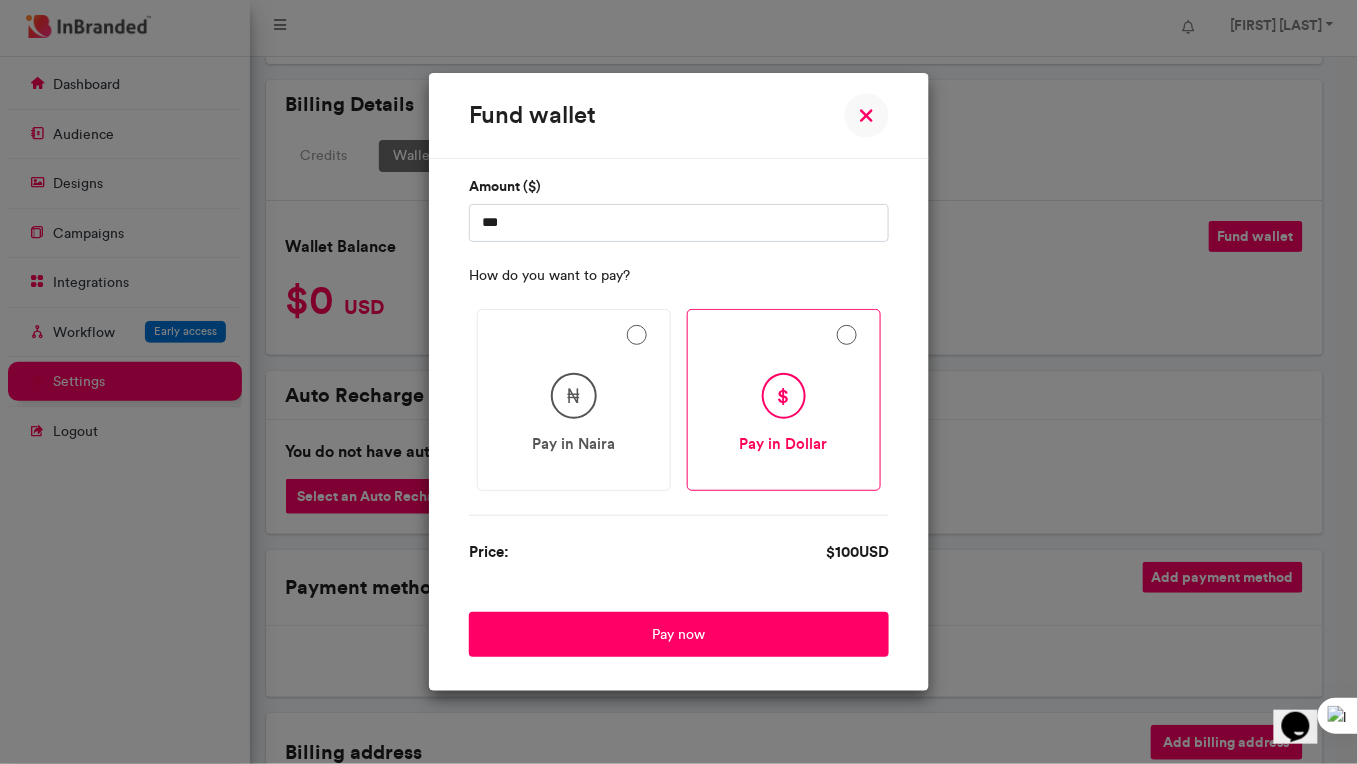 click at bounding box center [866, 115] 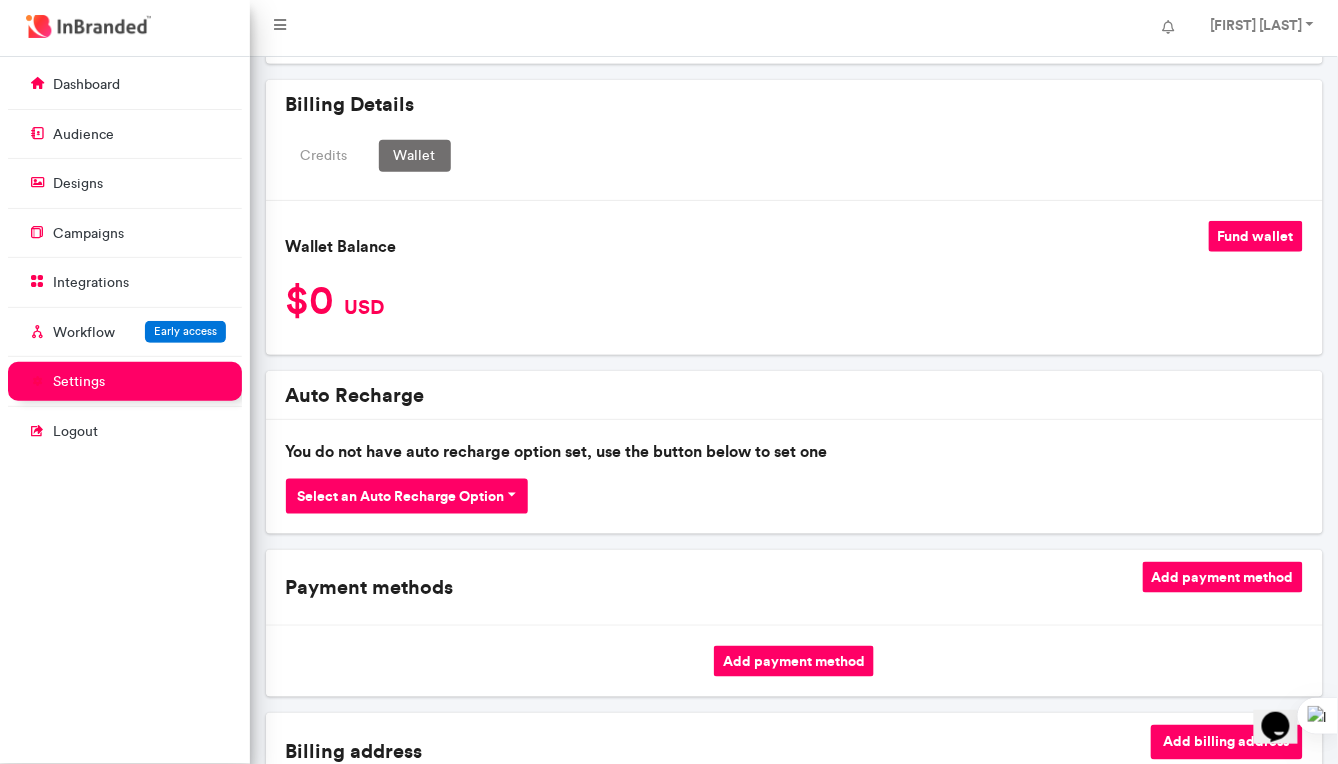 click on "Credits" at bounding box center [324, 156] 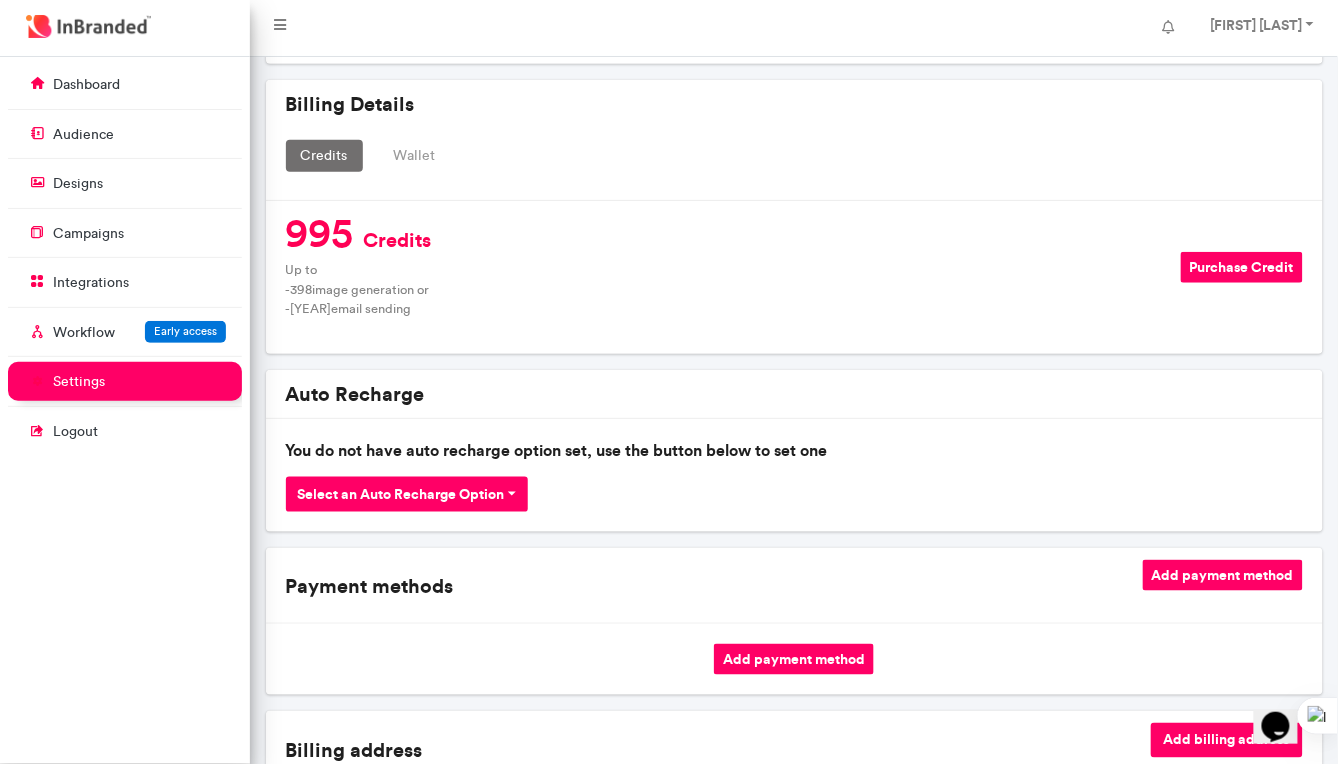 click on "Purchase Credit" at bounding box center (1242, 267) 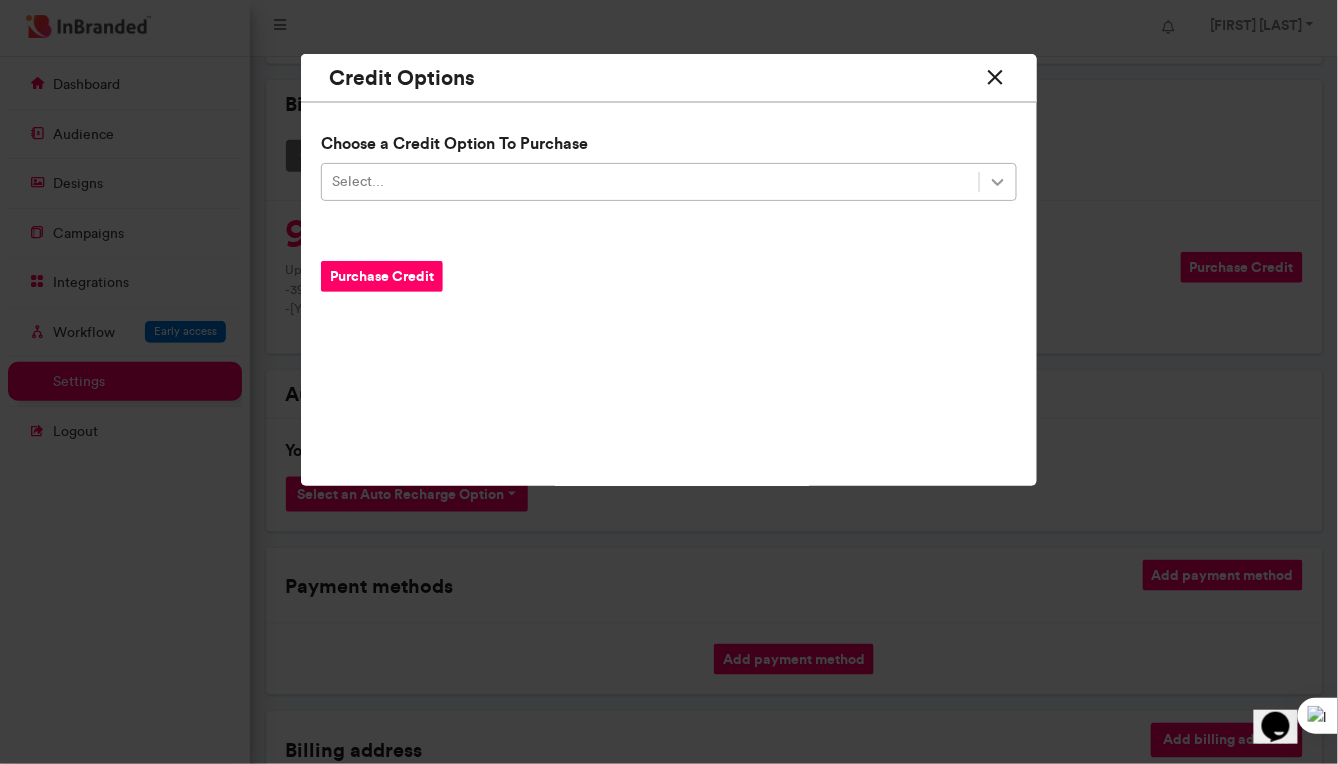 click at bounding box center (998, 182) 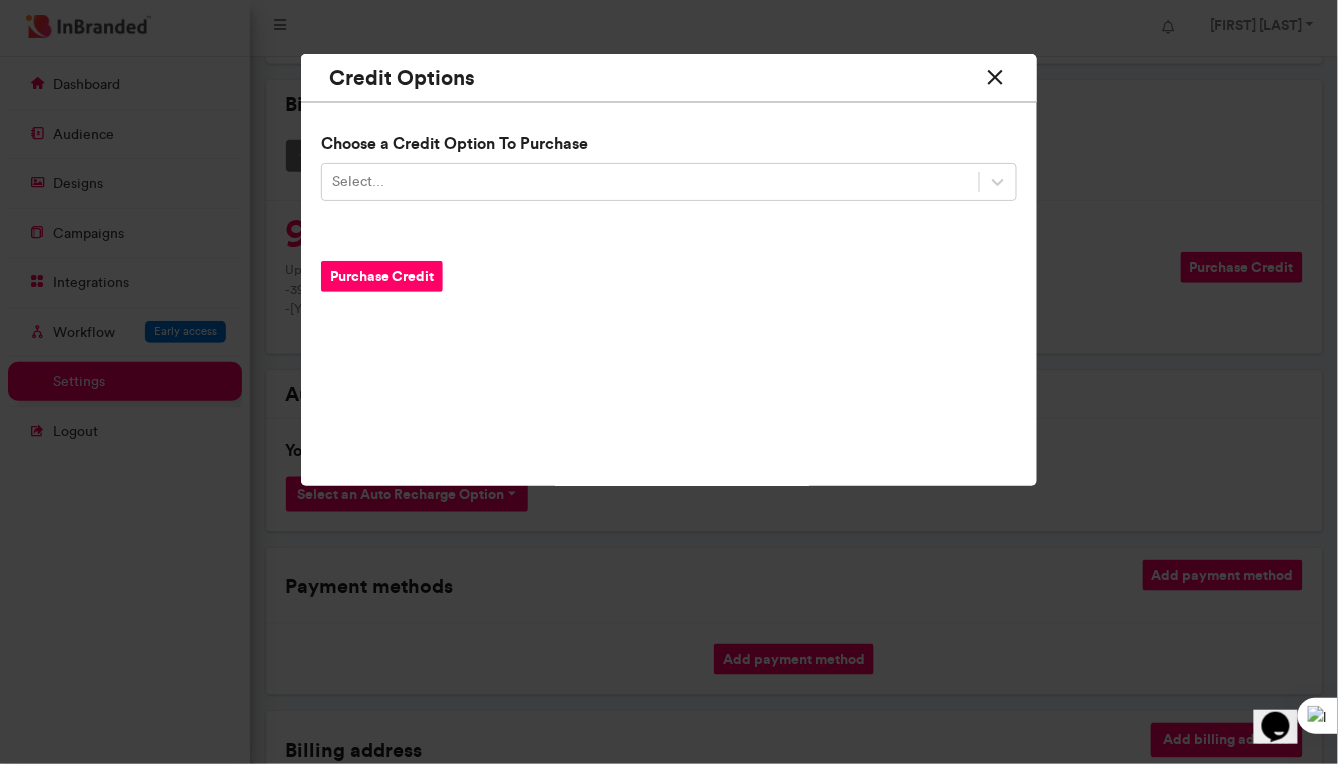 click on "Choose a Credit Option To Purchase Select... Purchase Credit" at bounding box center [669, 262] 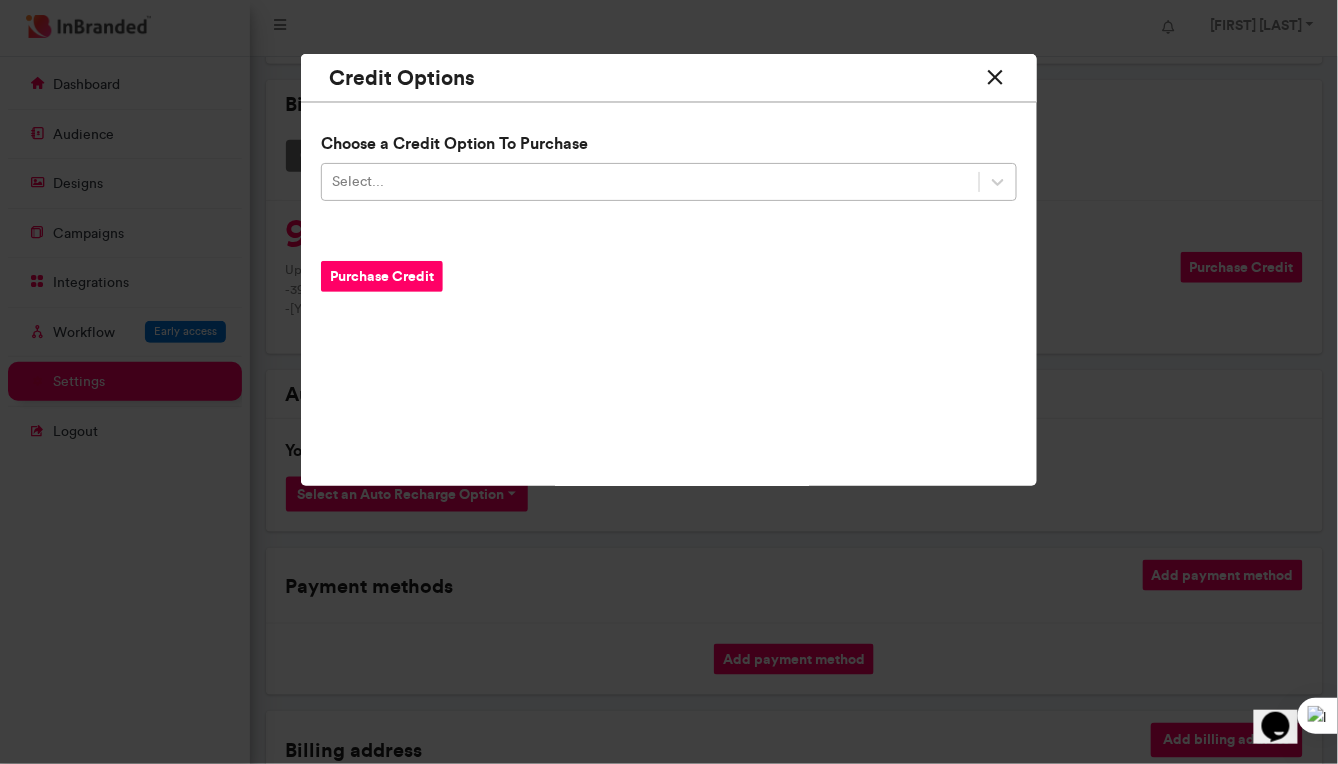 click on "Select..." at bounding box center [650, 181] 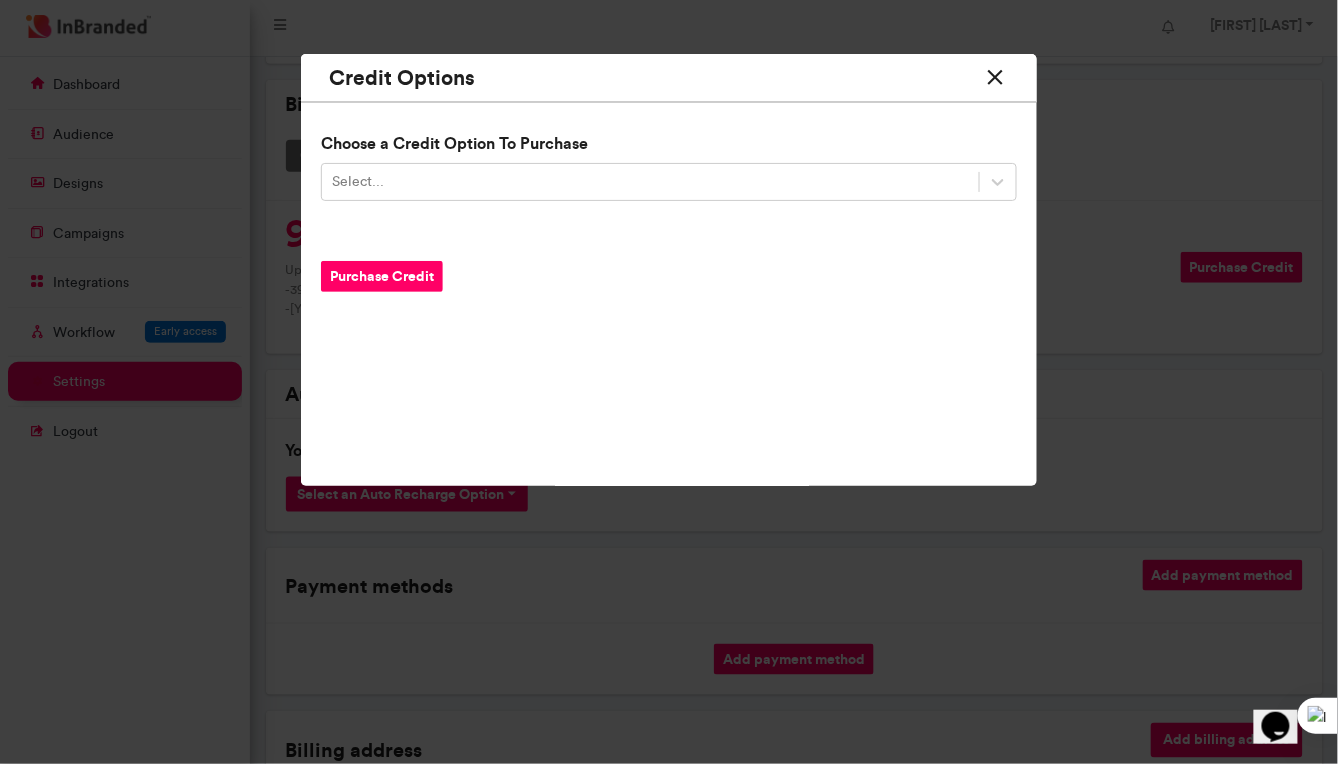 click at bounding box center [996, 77] 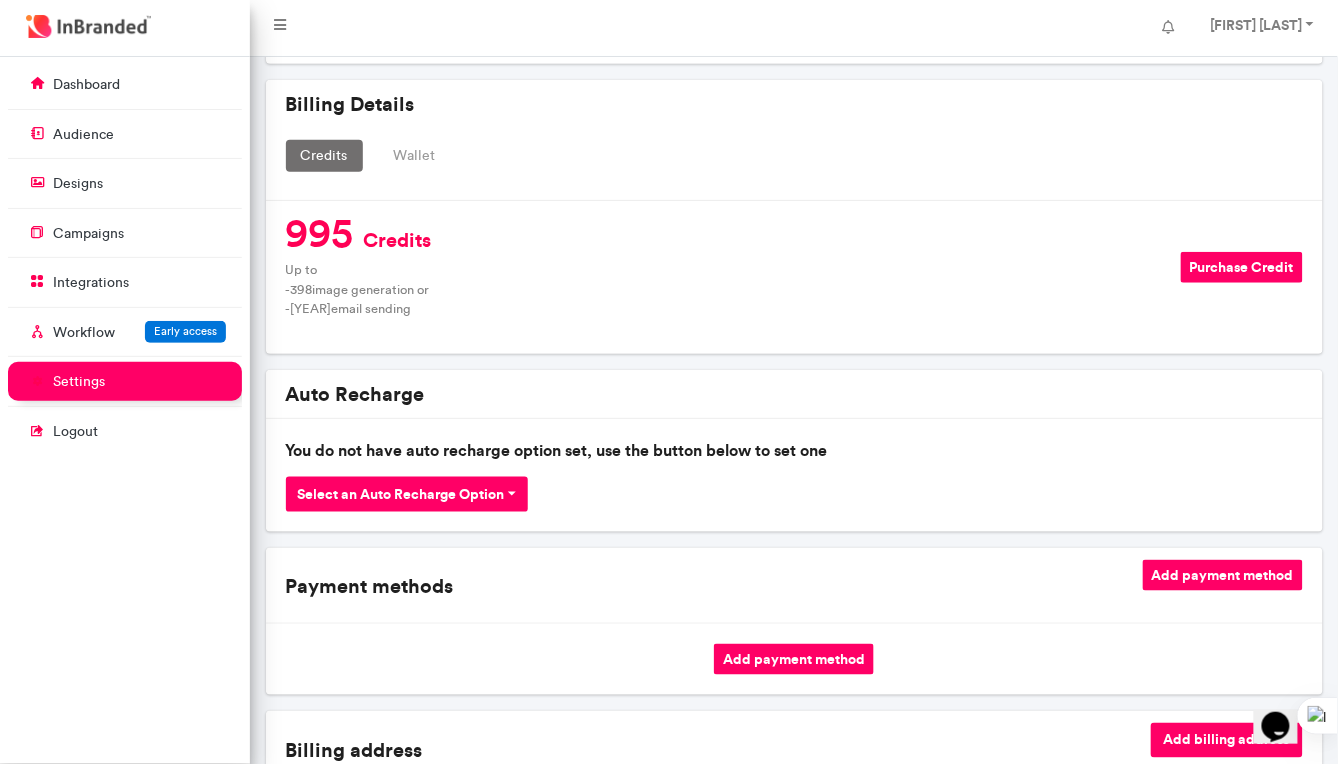 click on "Billing Details Credits Wallet" at bounding box center [794, 140] 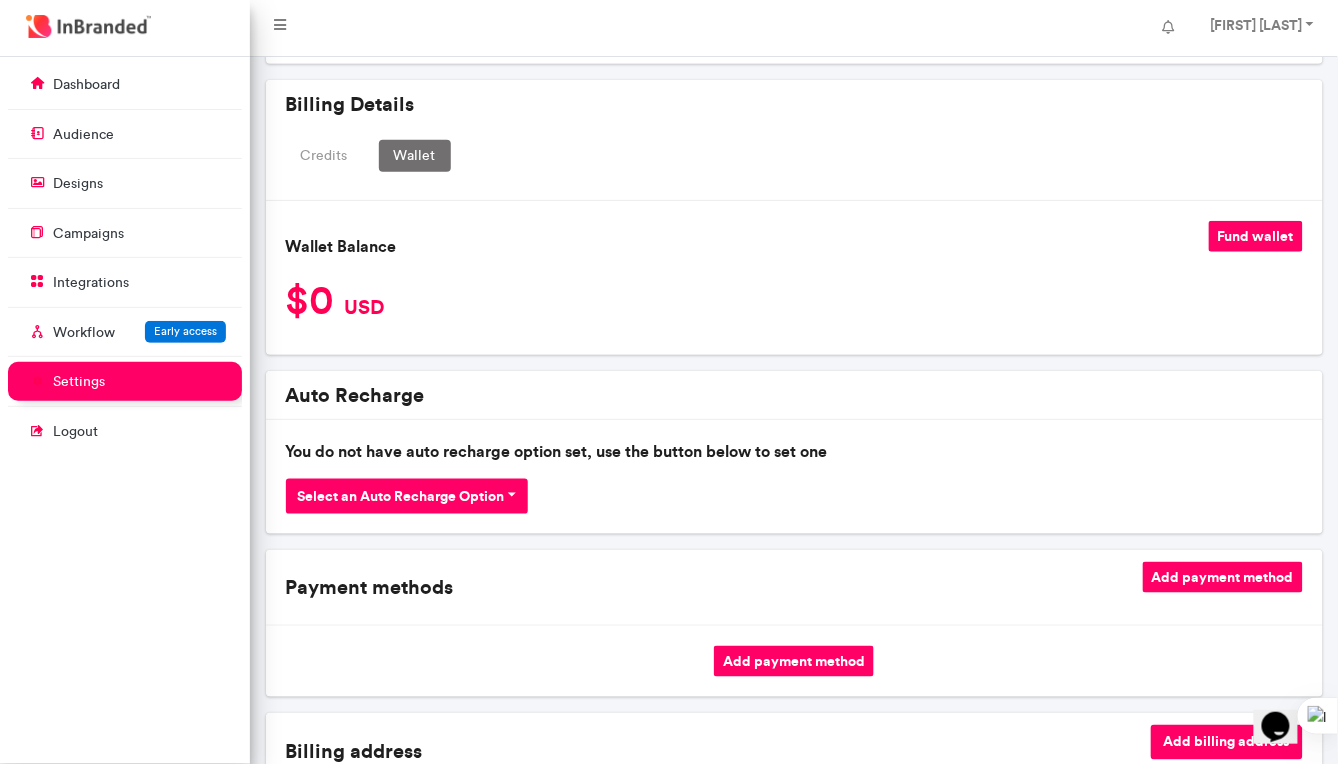 click on "Fund wallet" at bounding box center [1256, 236] 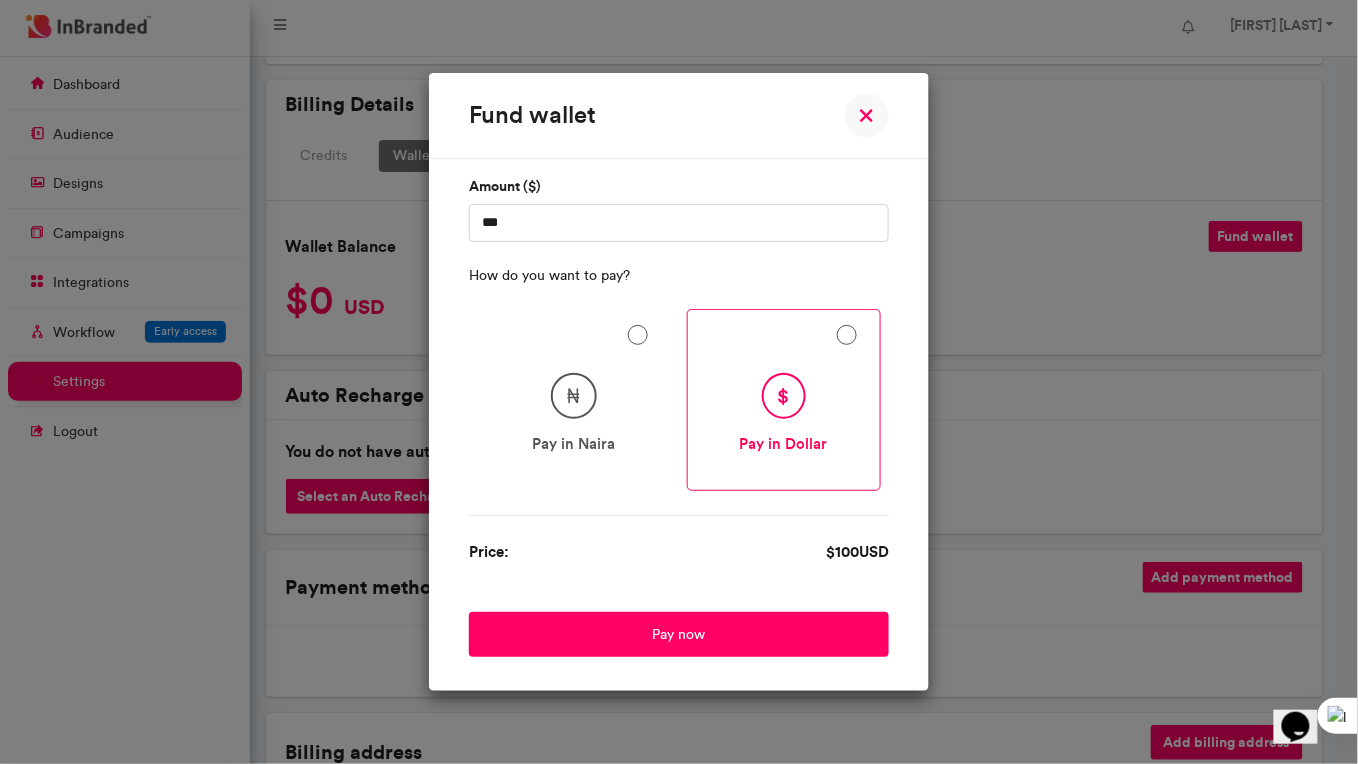 click on "₦ Pay in Naira" at bounding box center [574, 400] 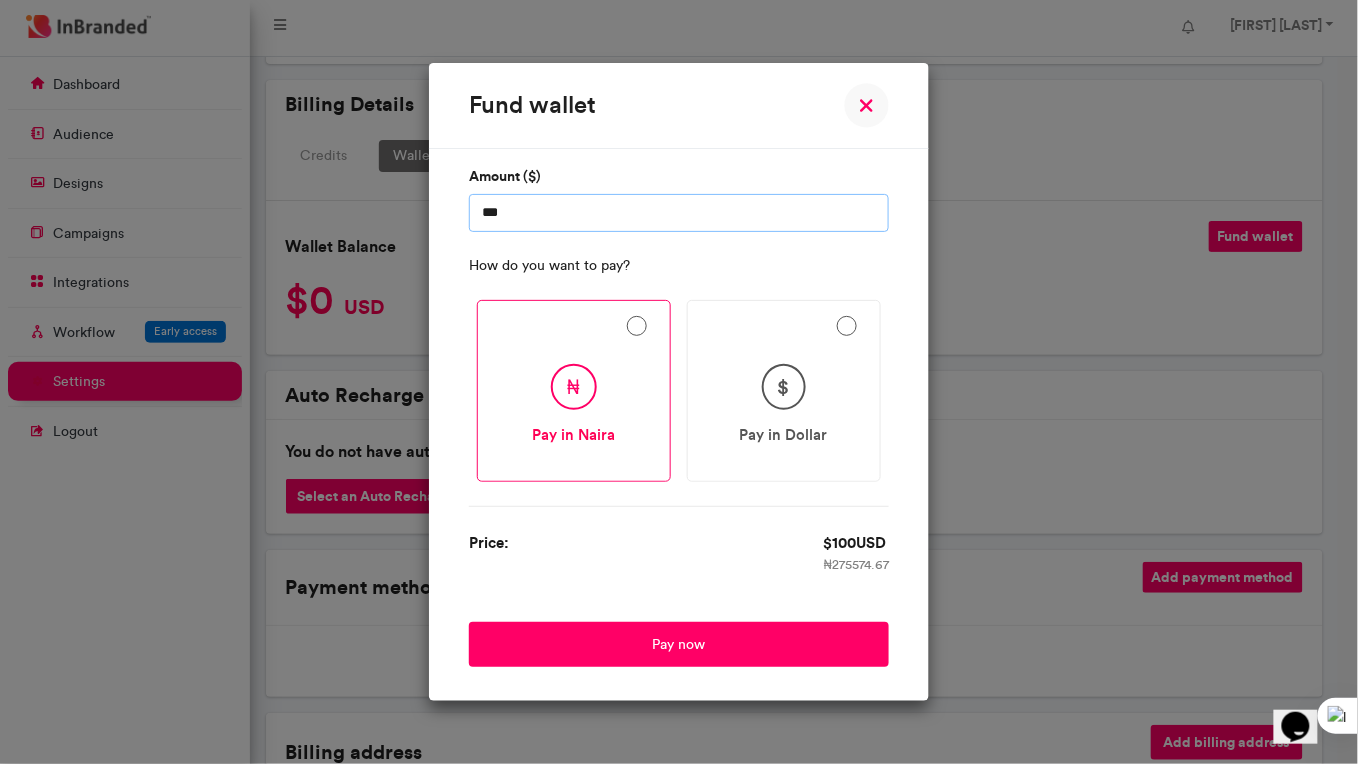 drag, startPoint x: 514, startPoint y: 206, endPoint x: 465, endPoint y: 206, distance: 49 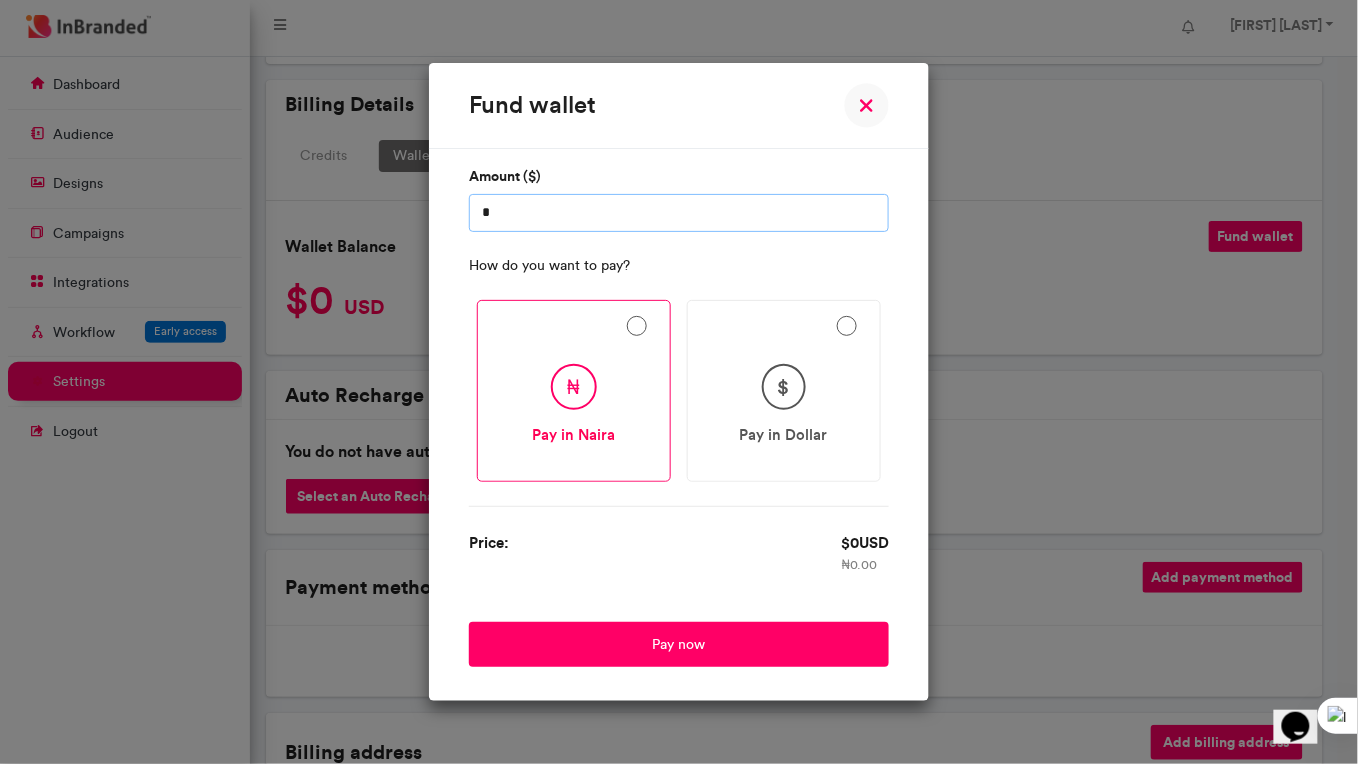 type on "*" 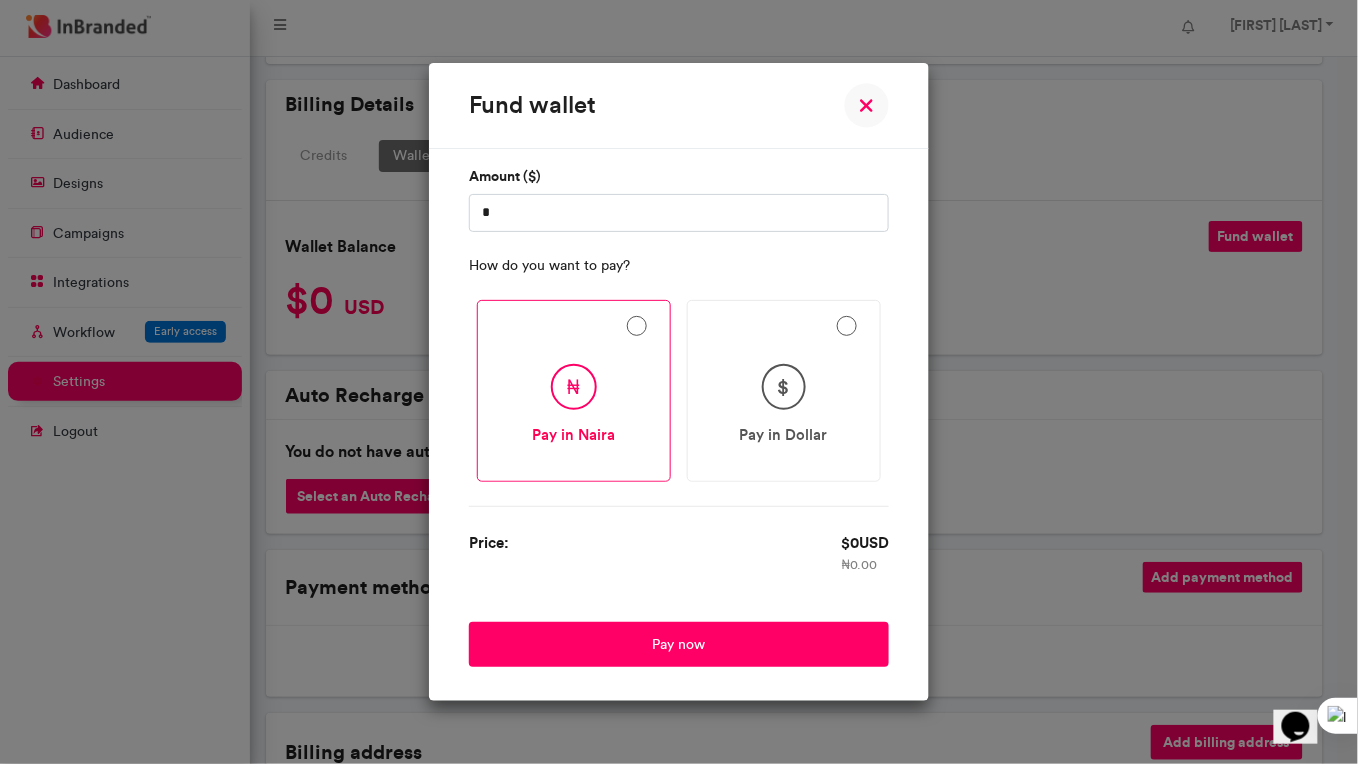 click at bounding box center [866, 105] 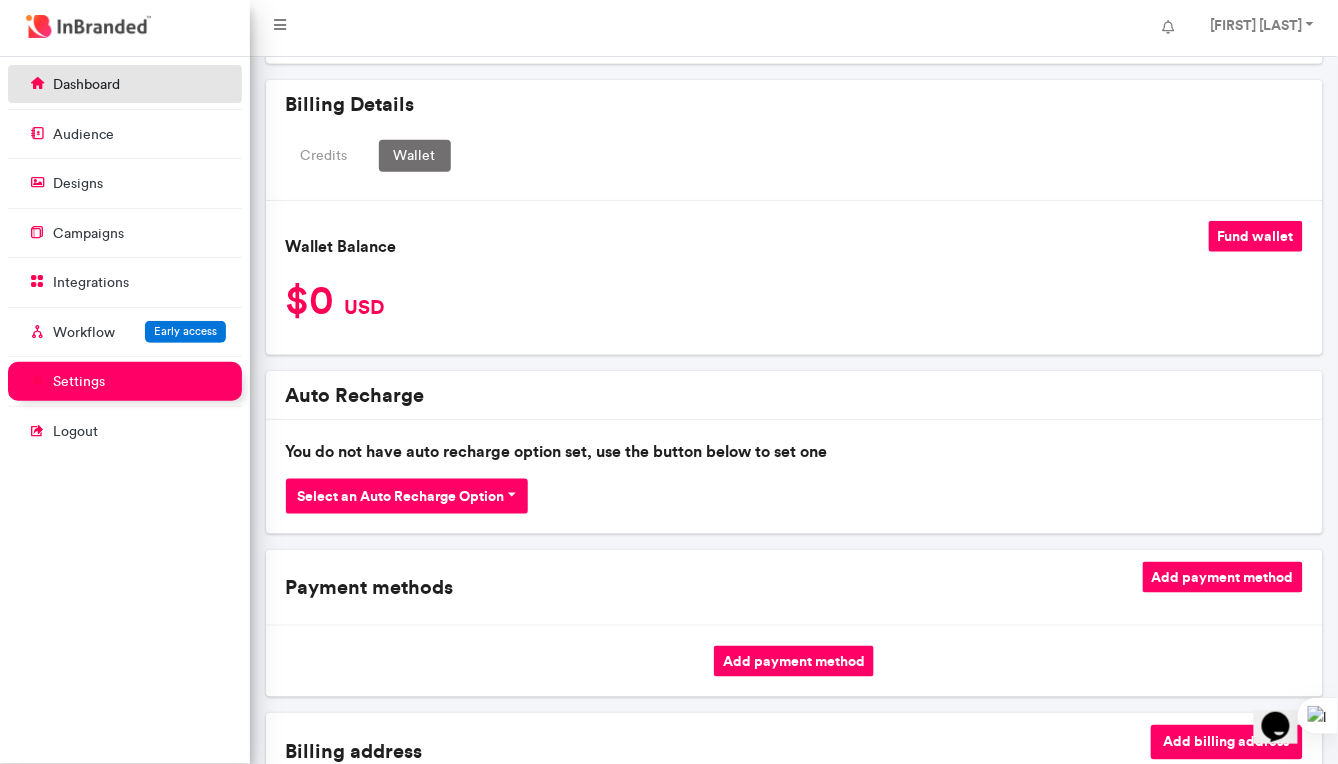 click on "dashboard" at bounding box center (125, 84) 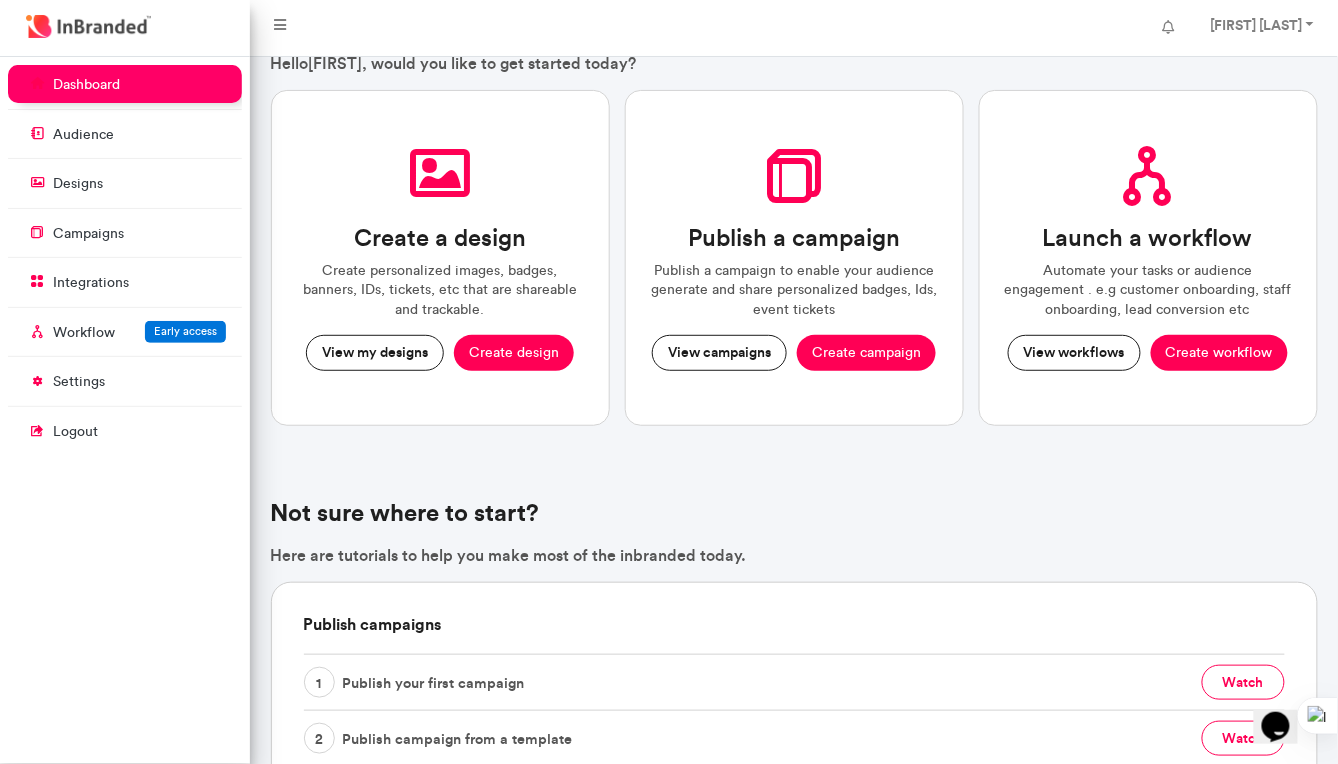 scroll, scrollTop: 0, scrollLeft: 0, axis: both 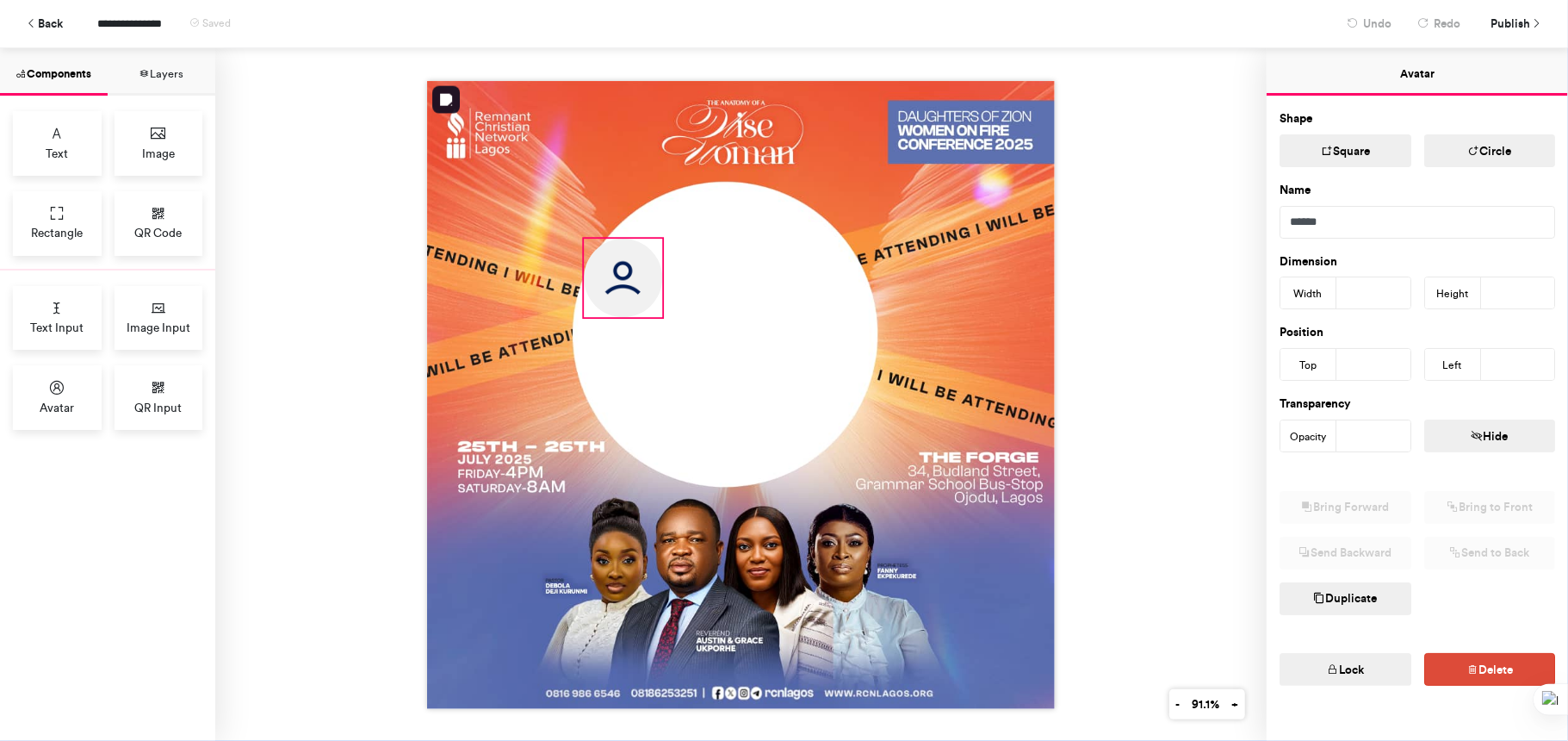 click at bounding box center (623, 277) 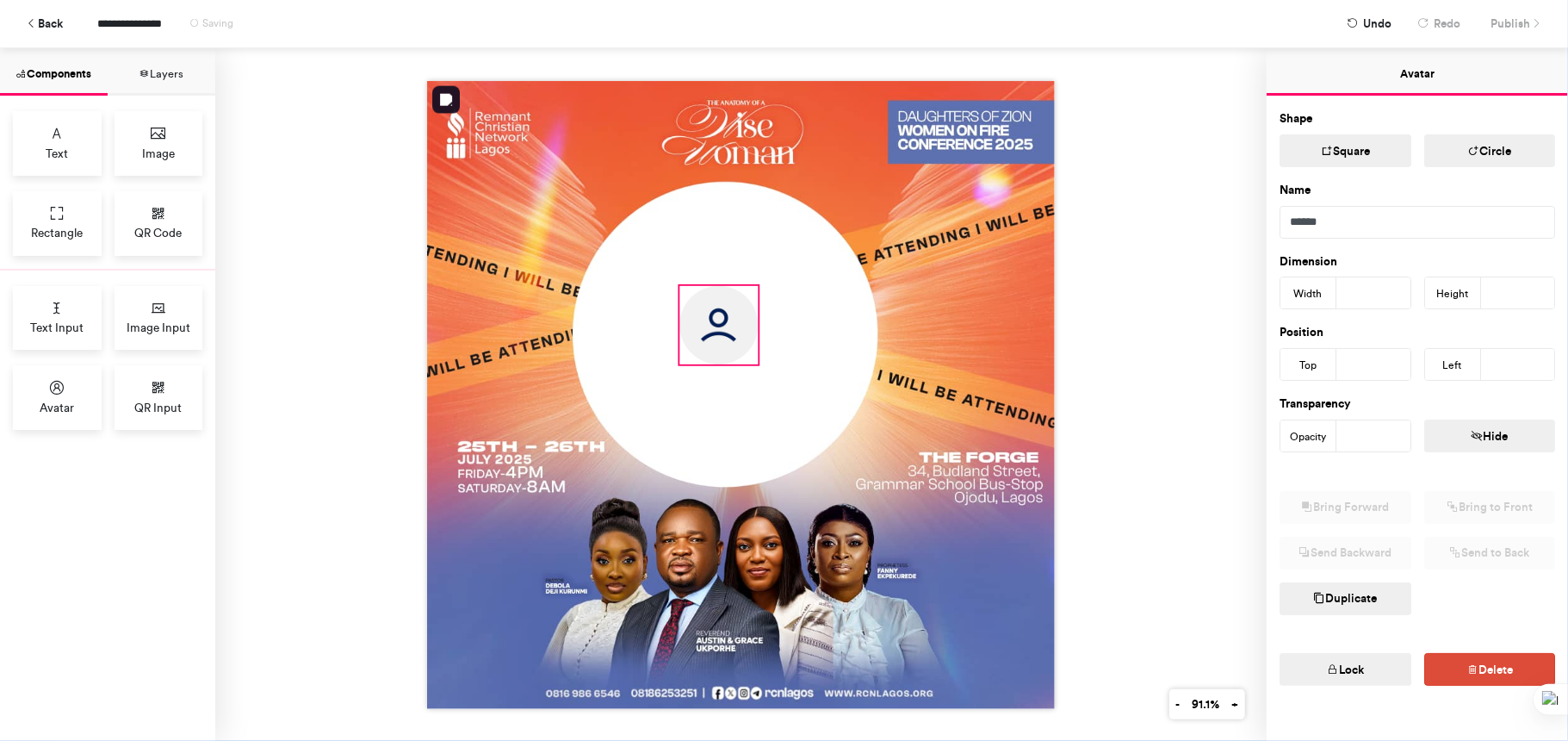 drag, startPoint x: 631, startPoint y: 273, endPoint x: 730, endPoint y: 321, distance: 110.02272 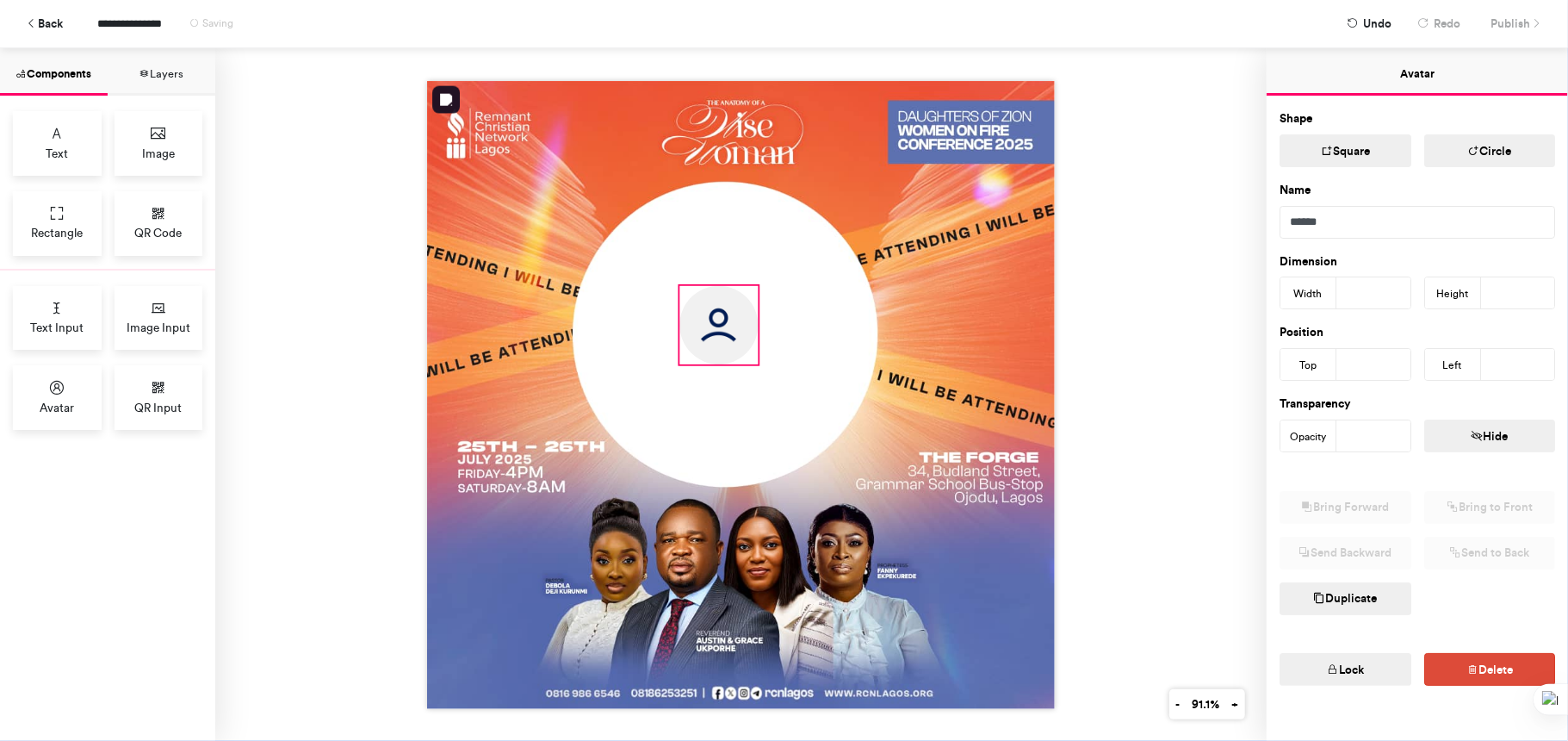 click at bounding box center (718, 324) 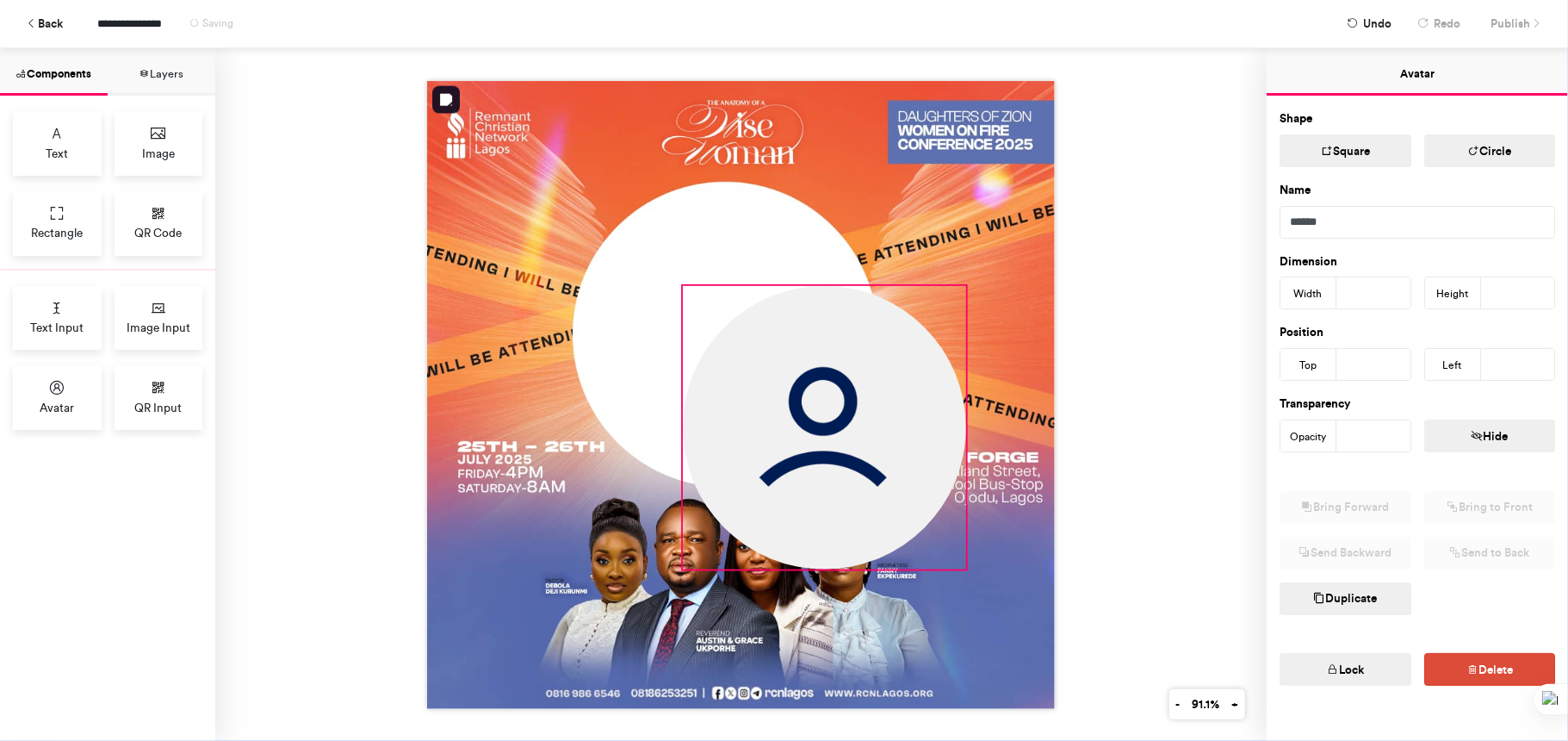 drag, startPoint x: 756, startPoint y: 355, endPoint x: 964, endPoint y: 539, distance: 277.70488 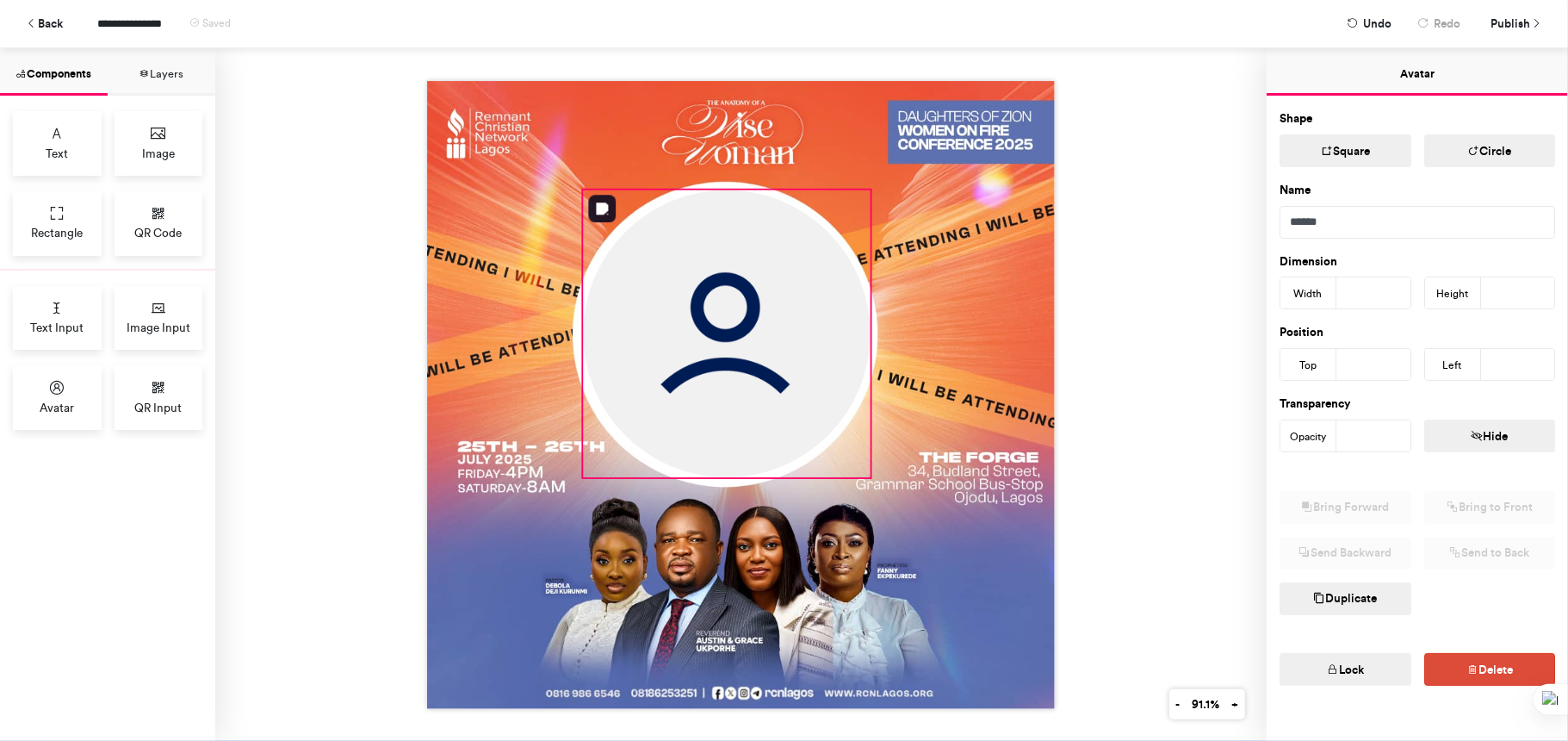 drag, startPoint x: 845, startPoint y: 459, endPoint x: 749, endPoint y: 370, distance: 130.90836 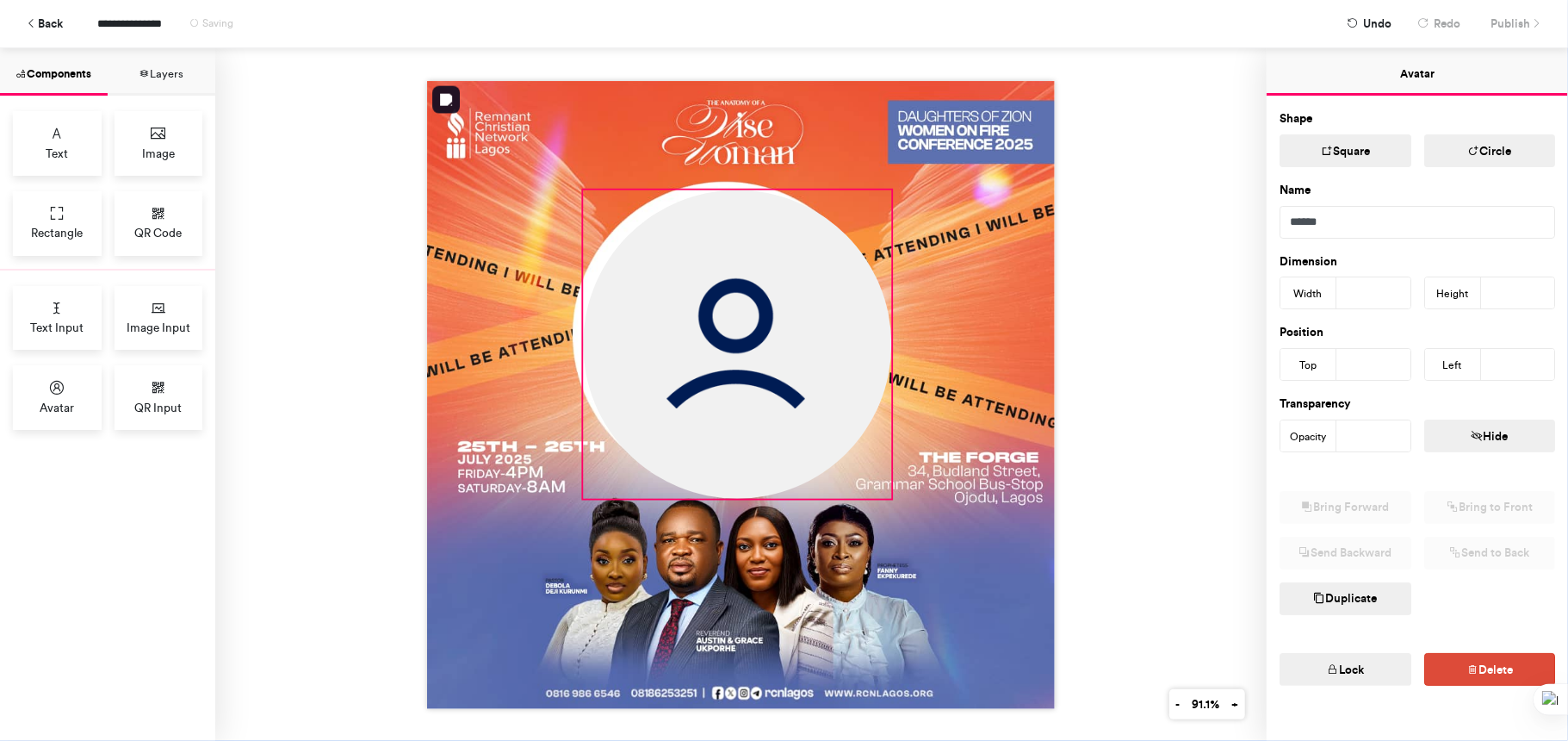 drag, startPoint x: 858, startPoint y: 470, endPoint x: 880, endPoint y: 489, distance: 29.068884 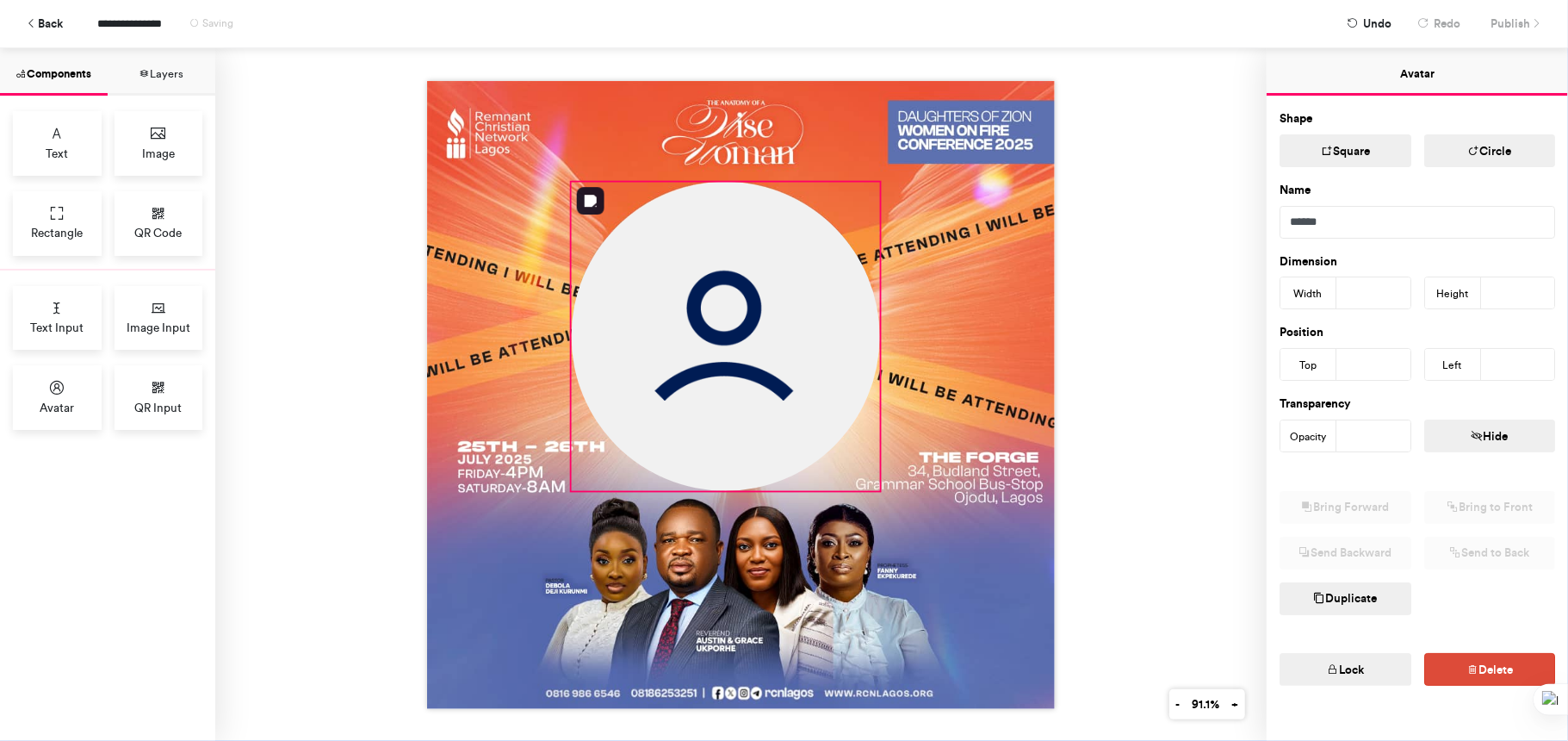 drag, startPoint x: 763, startPoint y: 329, endPoint x: 751, endPoint y: 321, distance: 14.422205 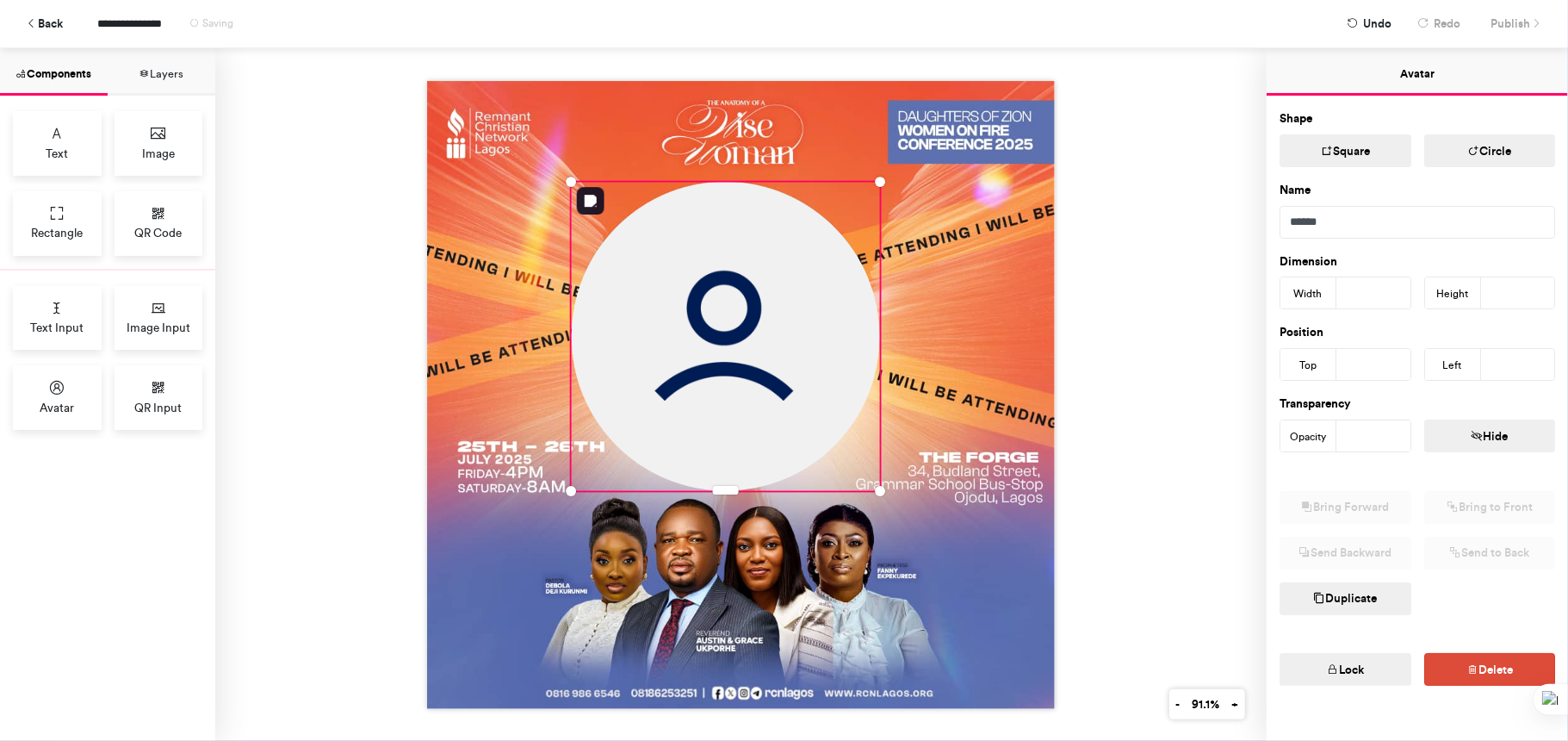 type on "***" 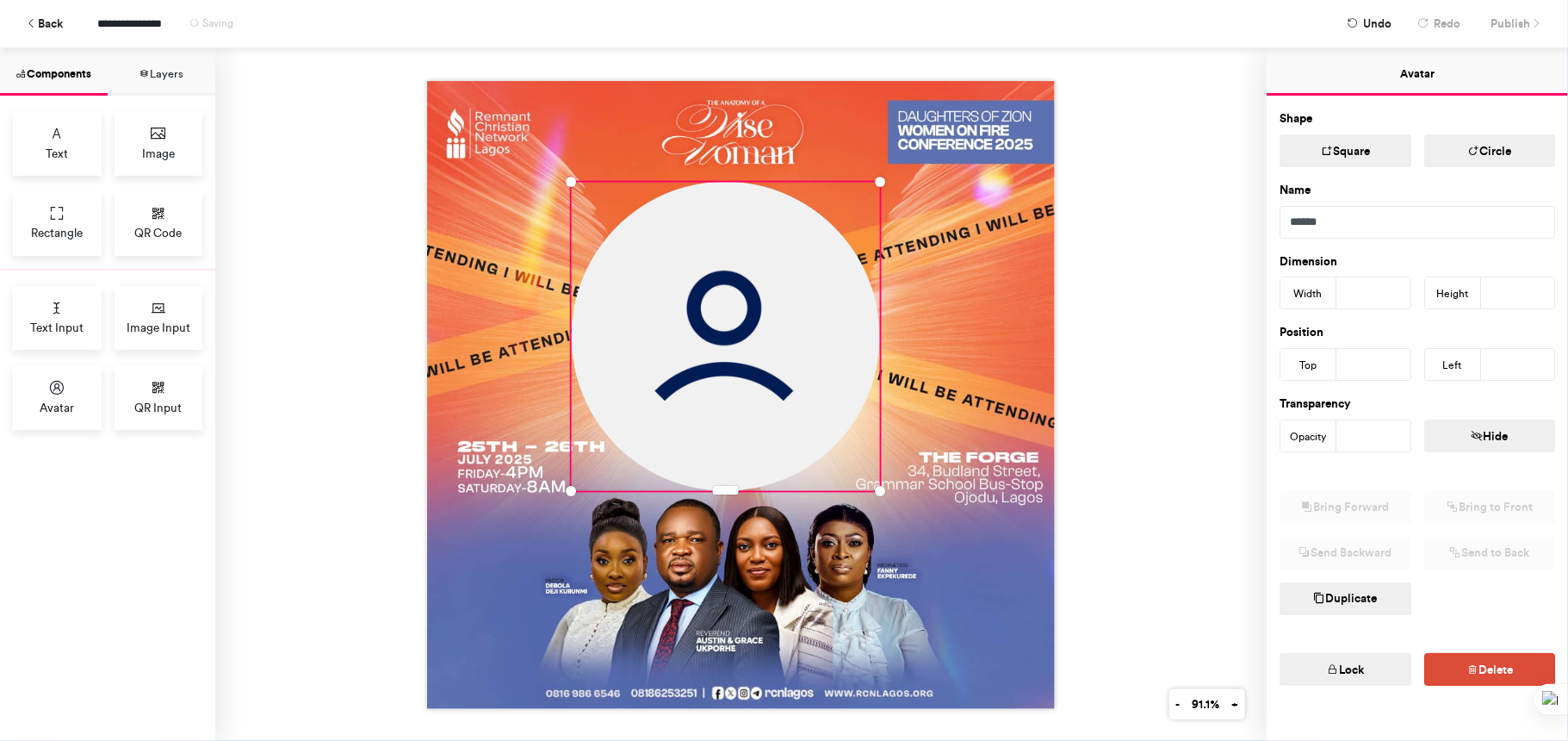 click at bounding box center (741, 395) 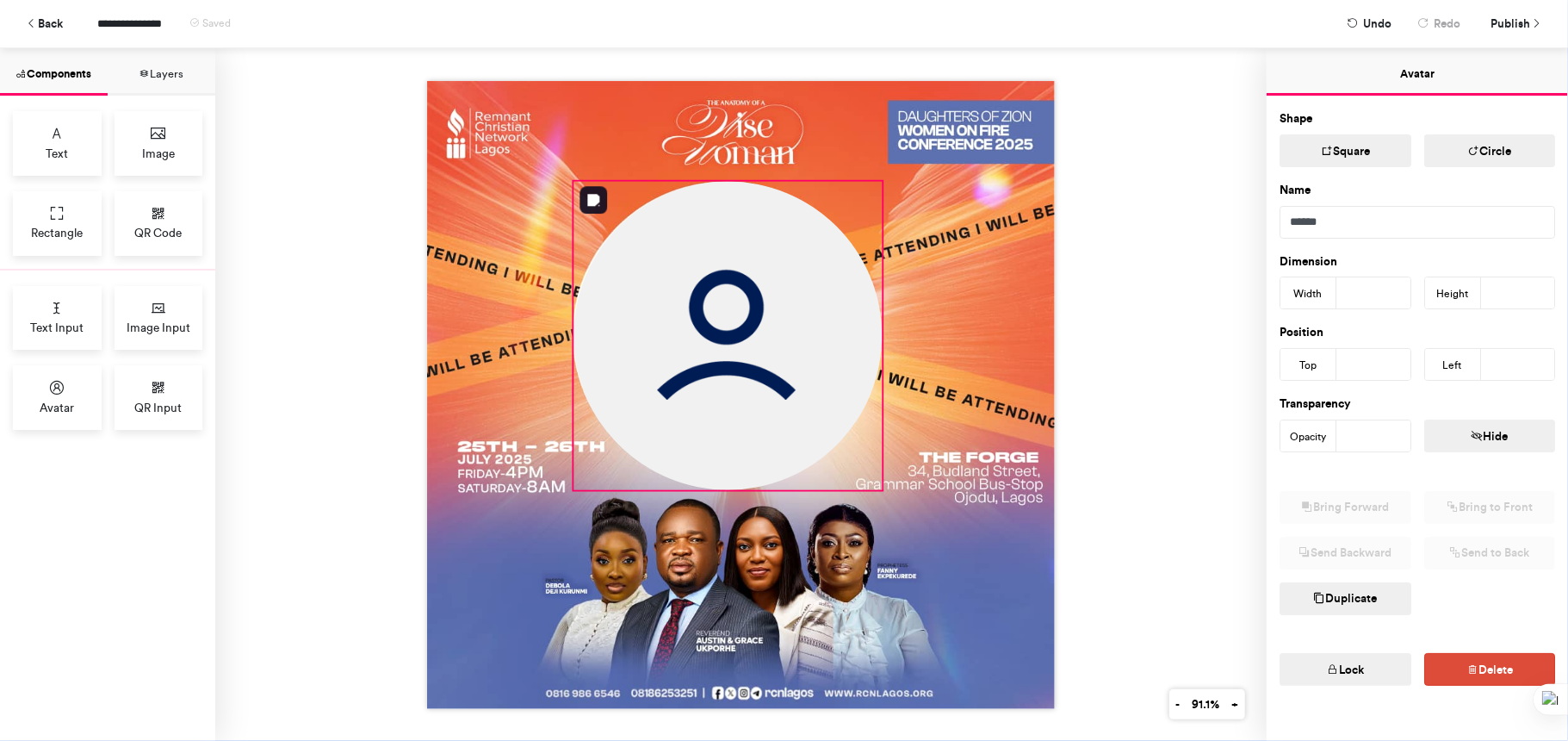 click at bounding box center [728, 335] 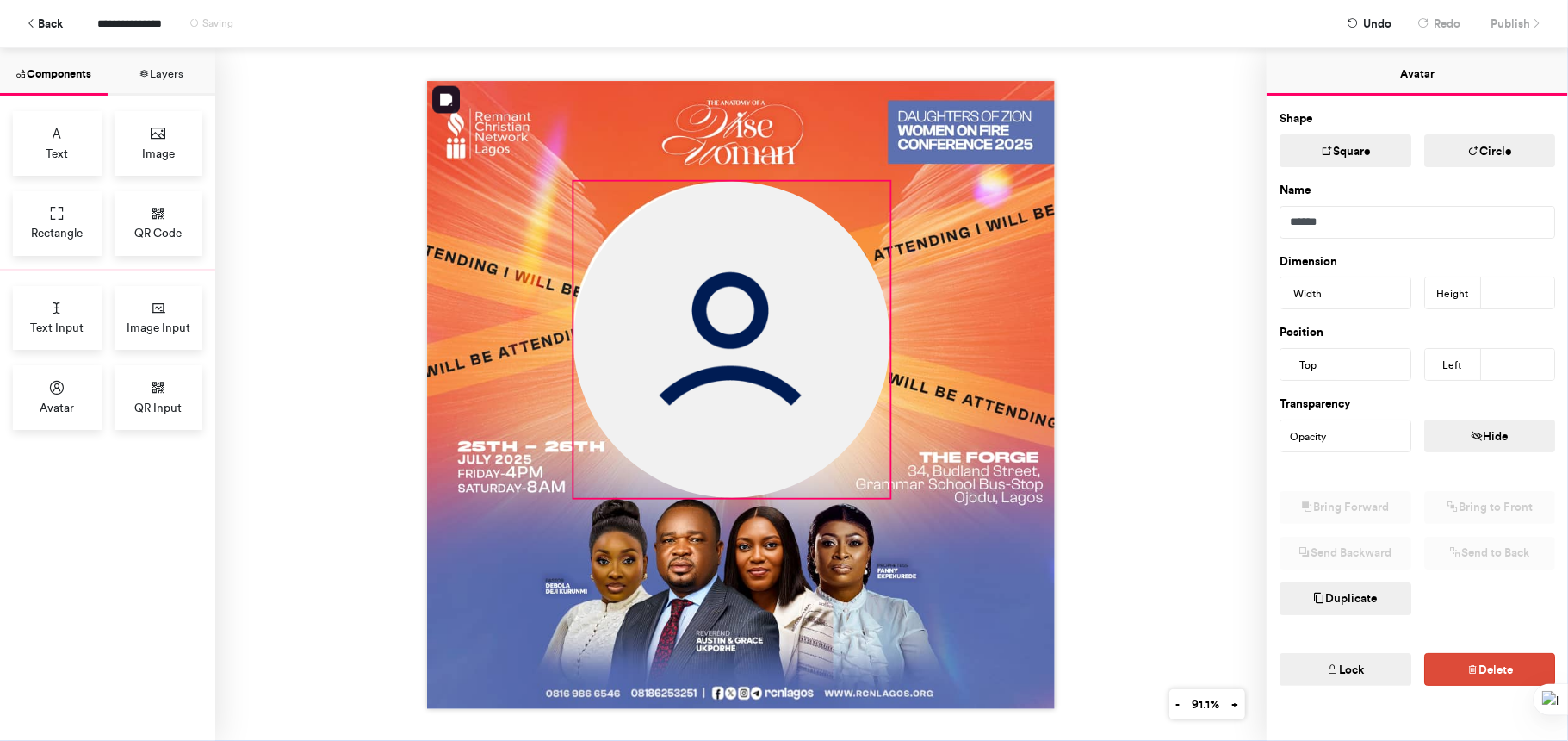 click at bounding box center [741, 395] 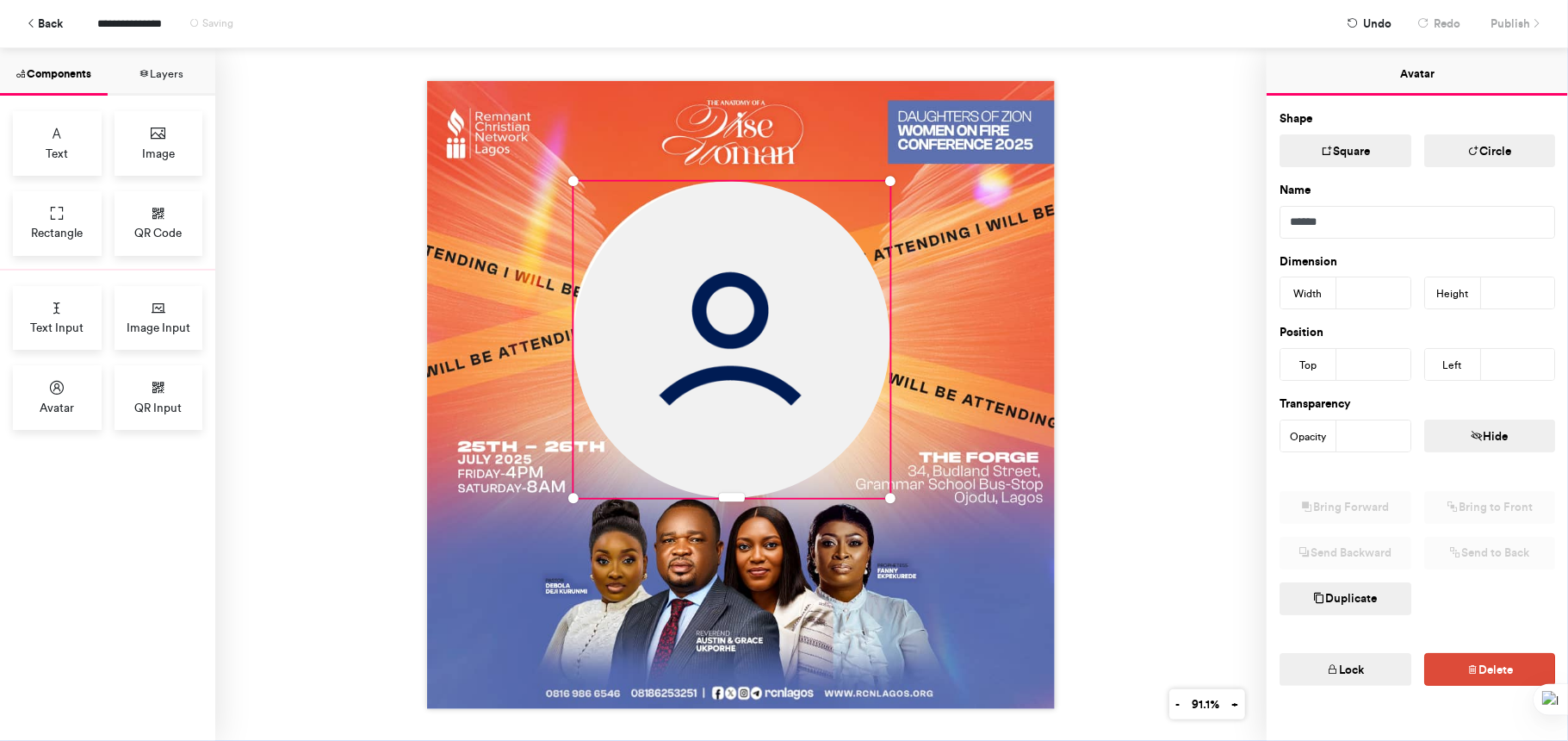 click at bounding box center (741, 395) 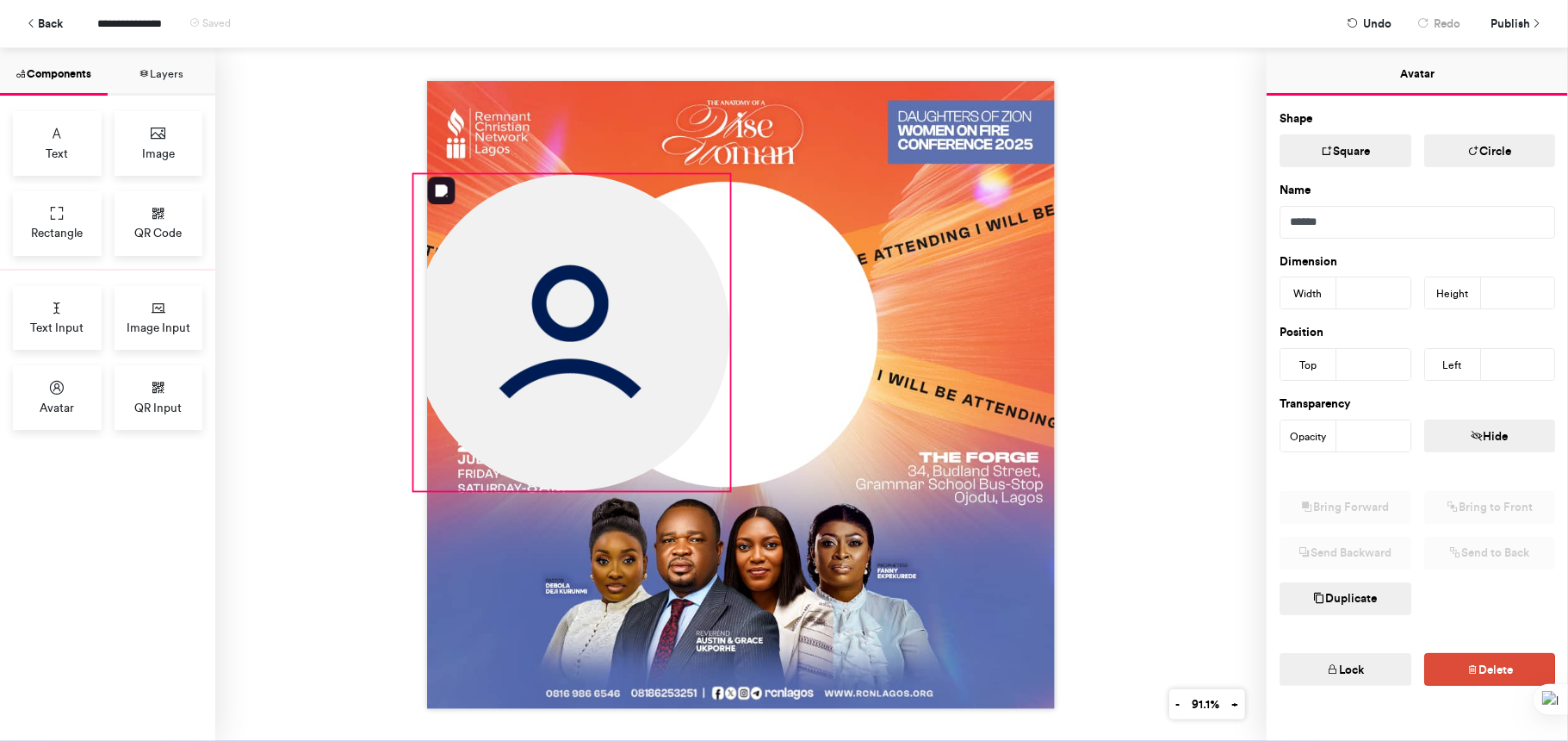 drag, startPoint x: 861, startPoint y: 327, endPoint x: 701, endPoint y: 321, distance: 160.11246 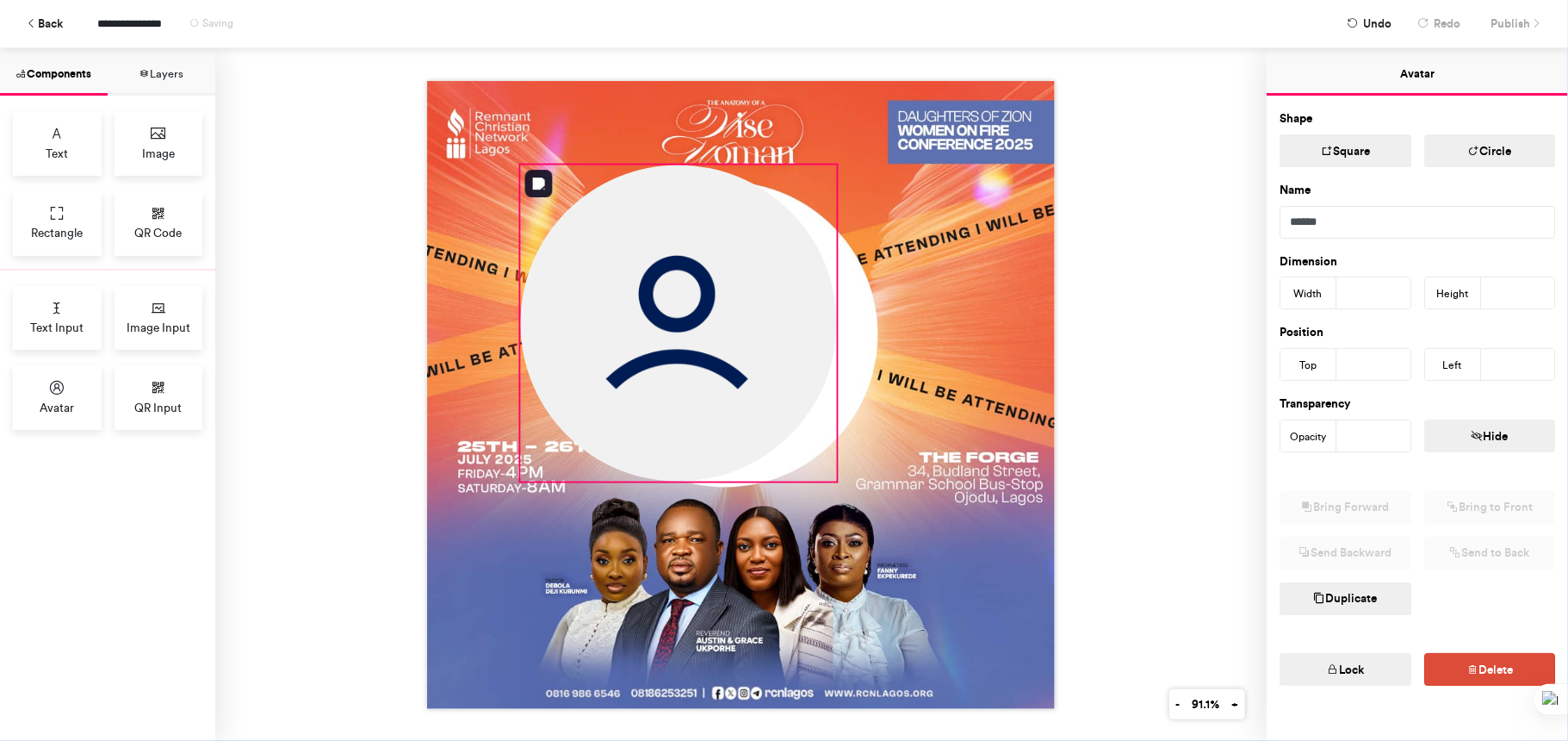 drag, startPoint x: 701, startPoint y: 321, endPoint x: 811, endPoint y: 311, distance: 110.45361 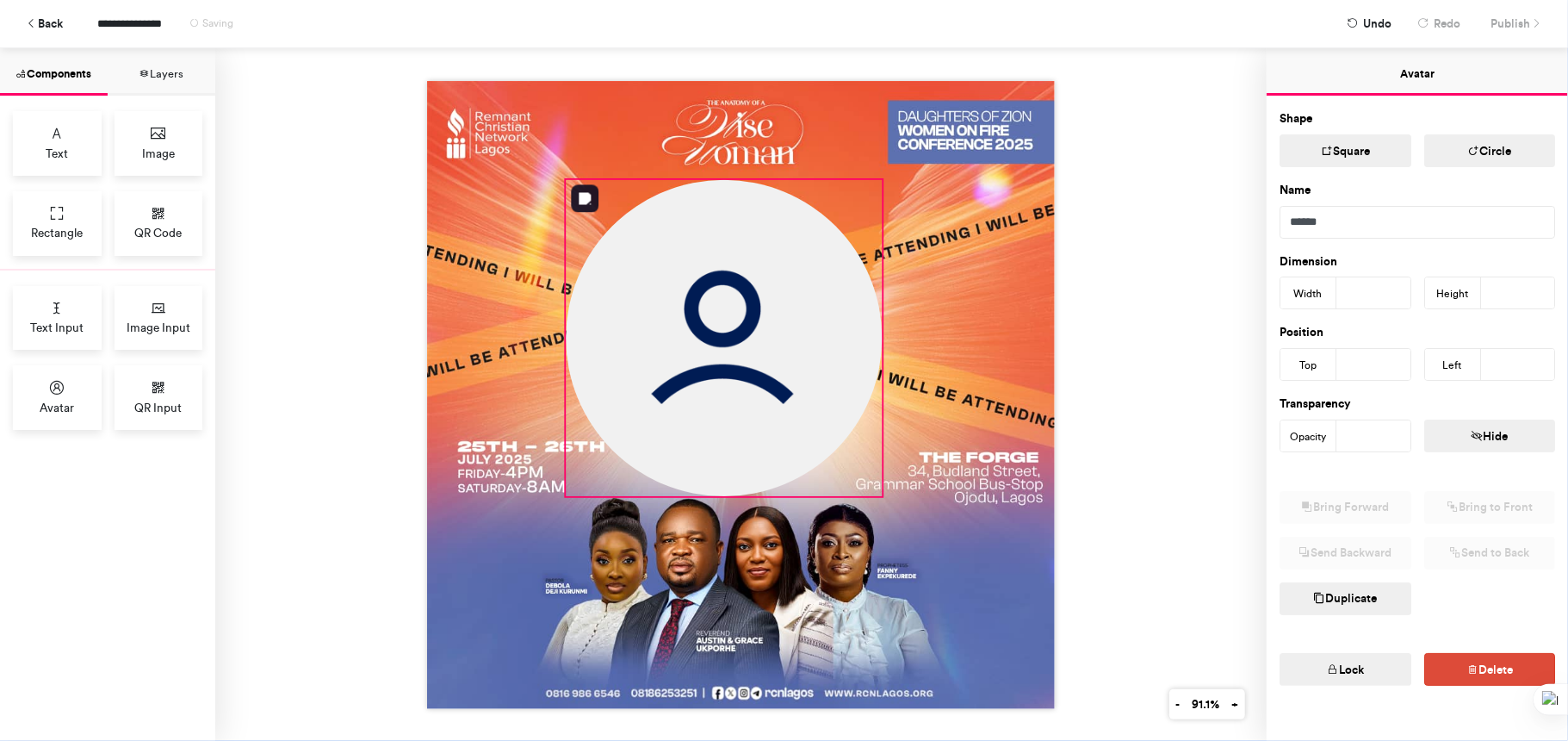 drag, startPoint x: 768, startPoint y: 310, endPoint x: 810, endPoint y: 325, distance: 44.59821 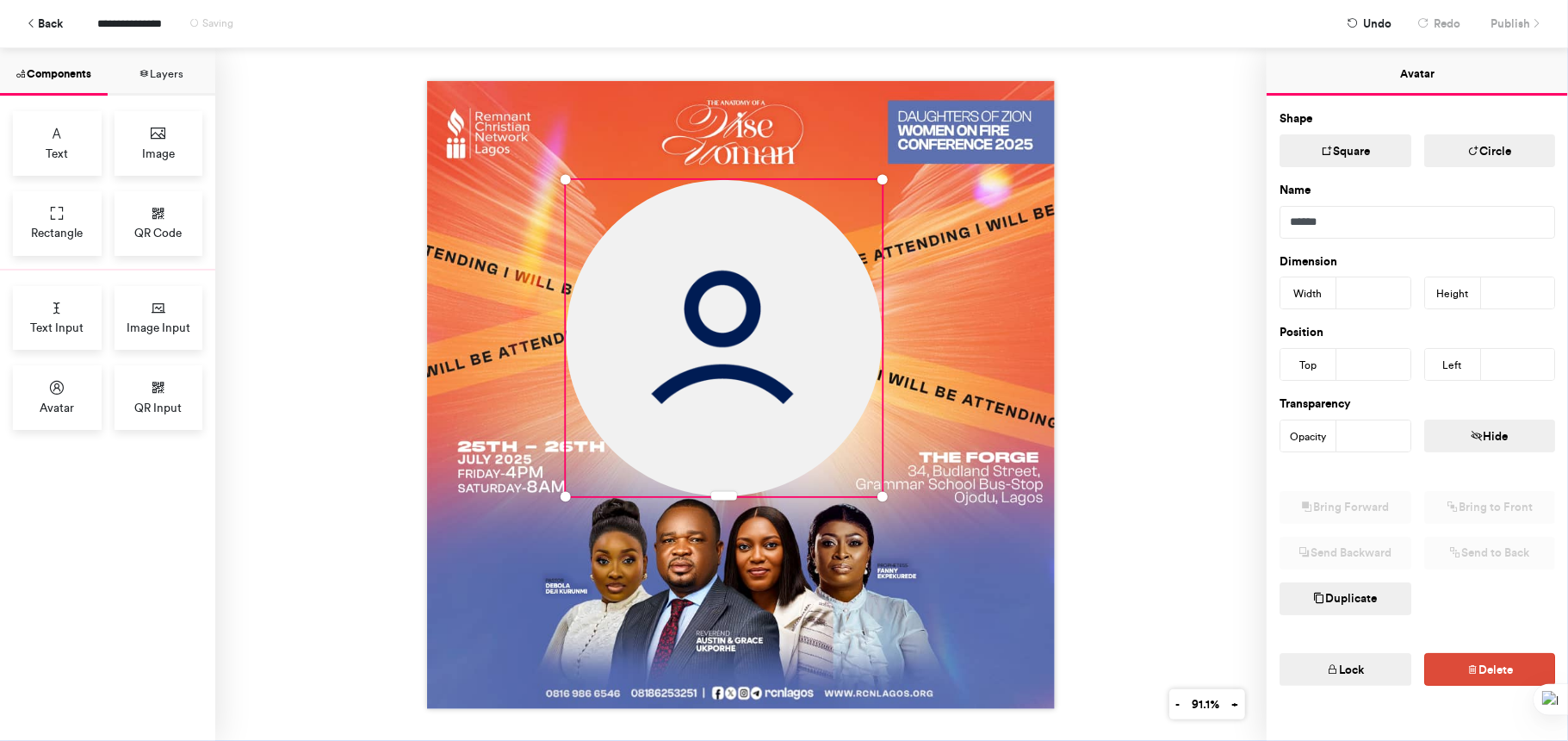 click at bounding box center [741, 395] 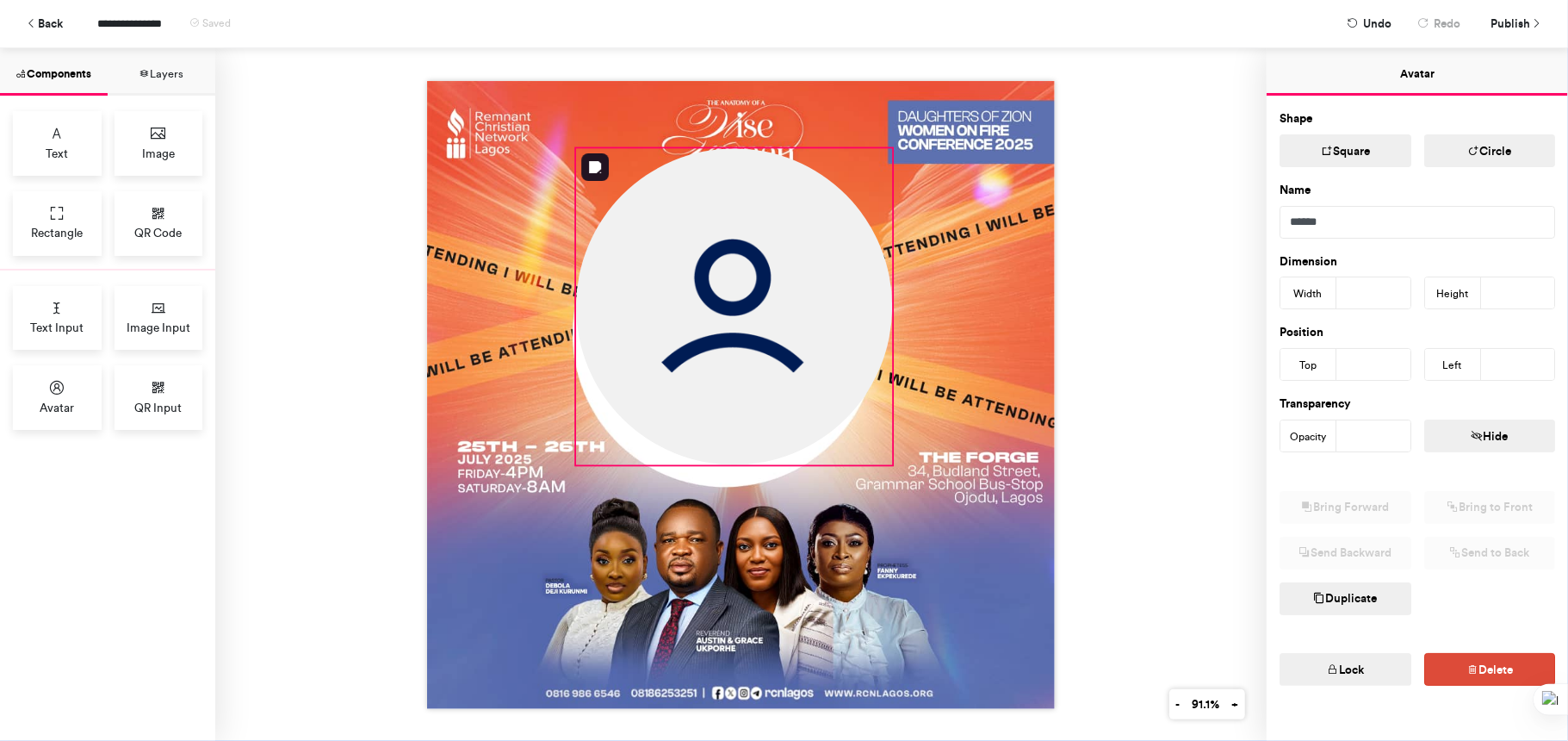 drag, startPoint x: 784, startPoint y: 374, endPoint x: 794, endPoint y: 345, distance: 30.67572 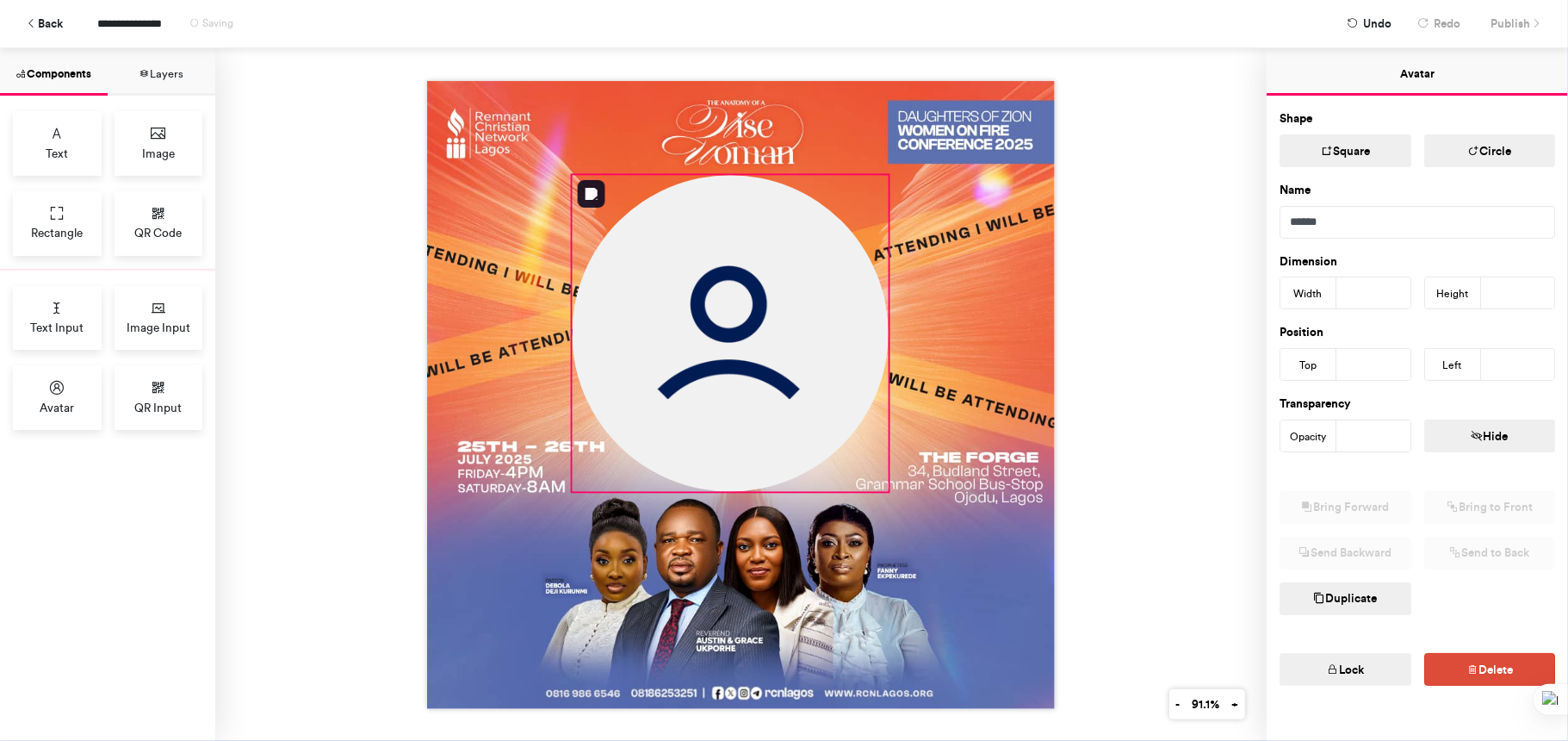 drag, startPoint x: 801, startPoint y: 355, endPoint x: 796, endPoint y: 377, distance: 22.561028 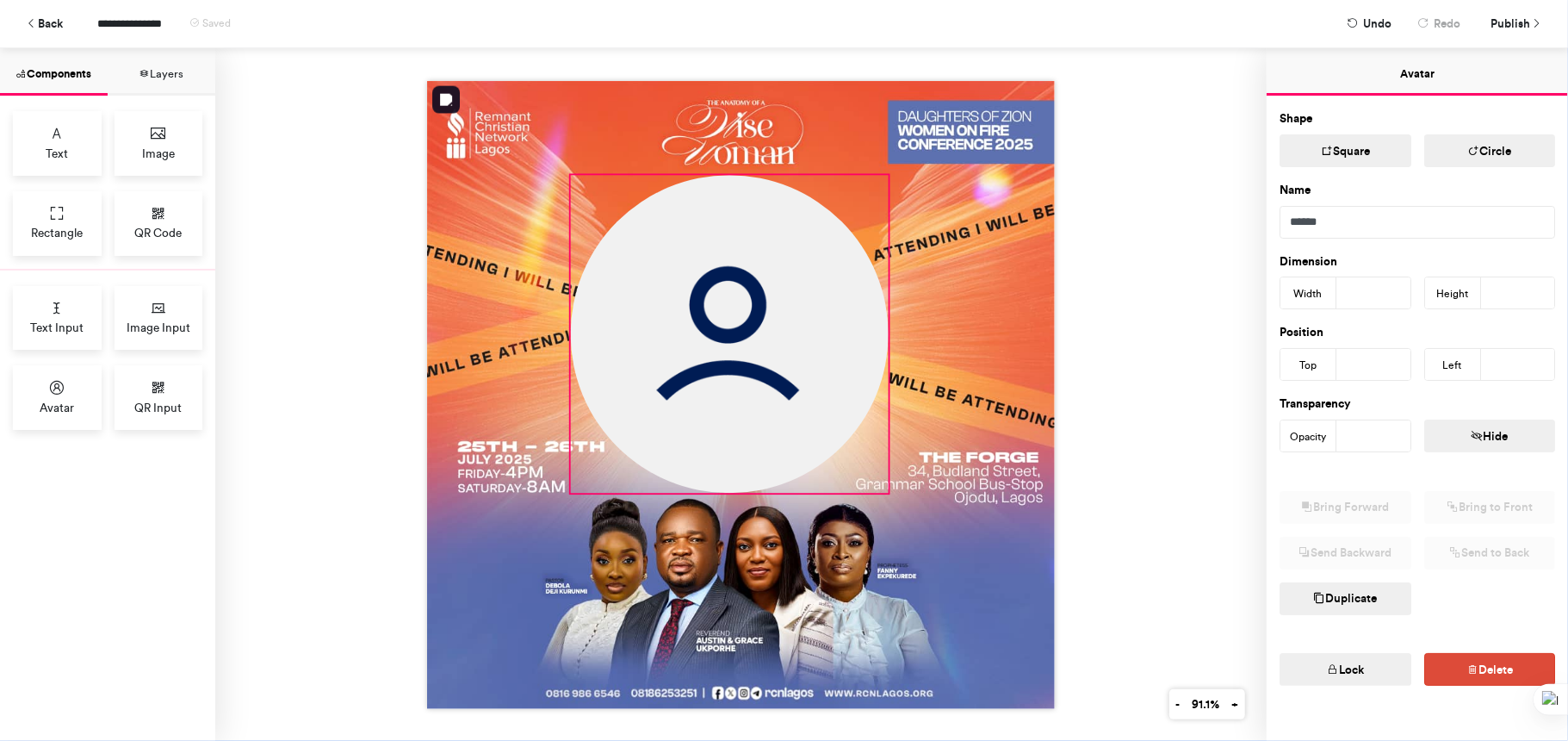 click at bounding box center [741, 395] 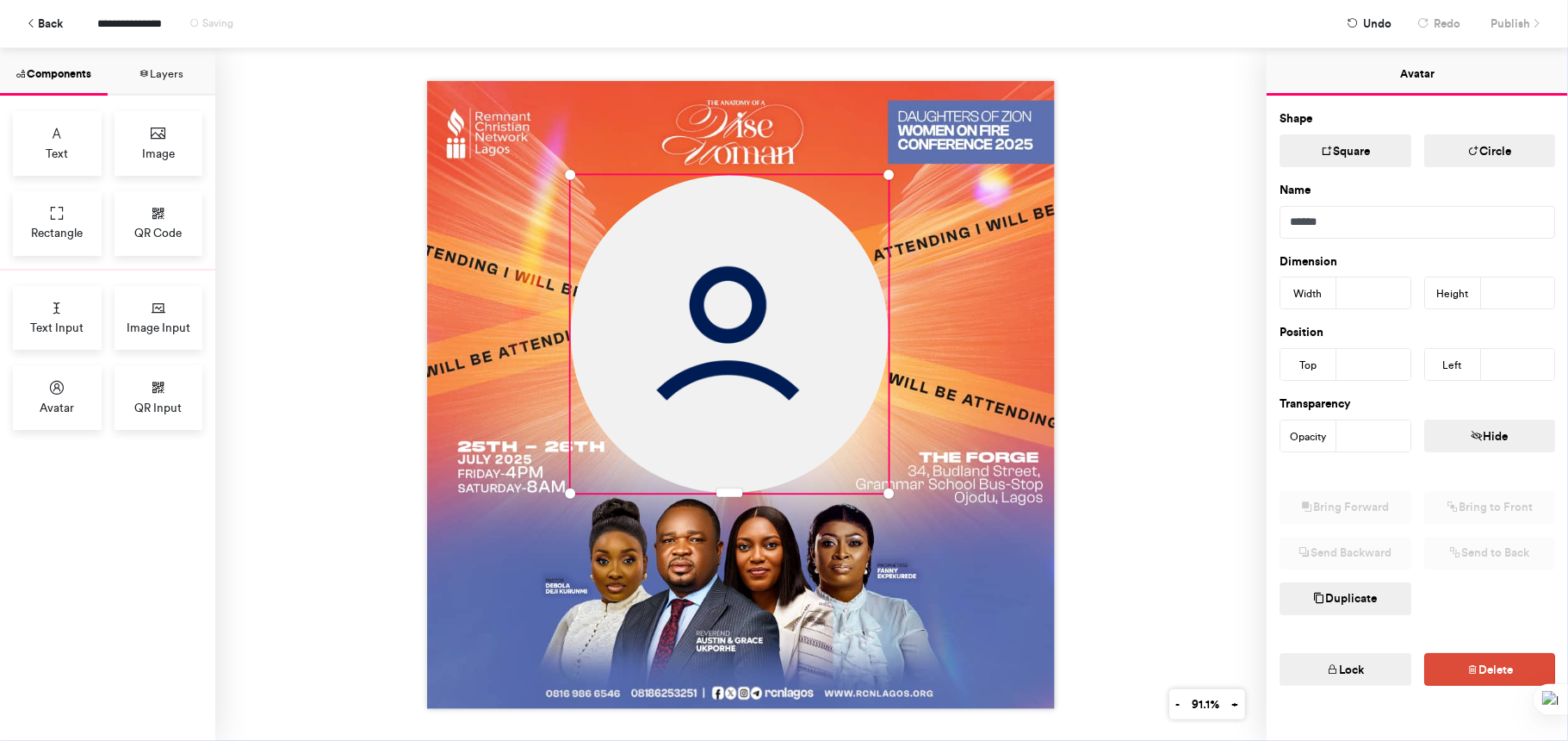 click at bounding box center [741, 395] 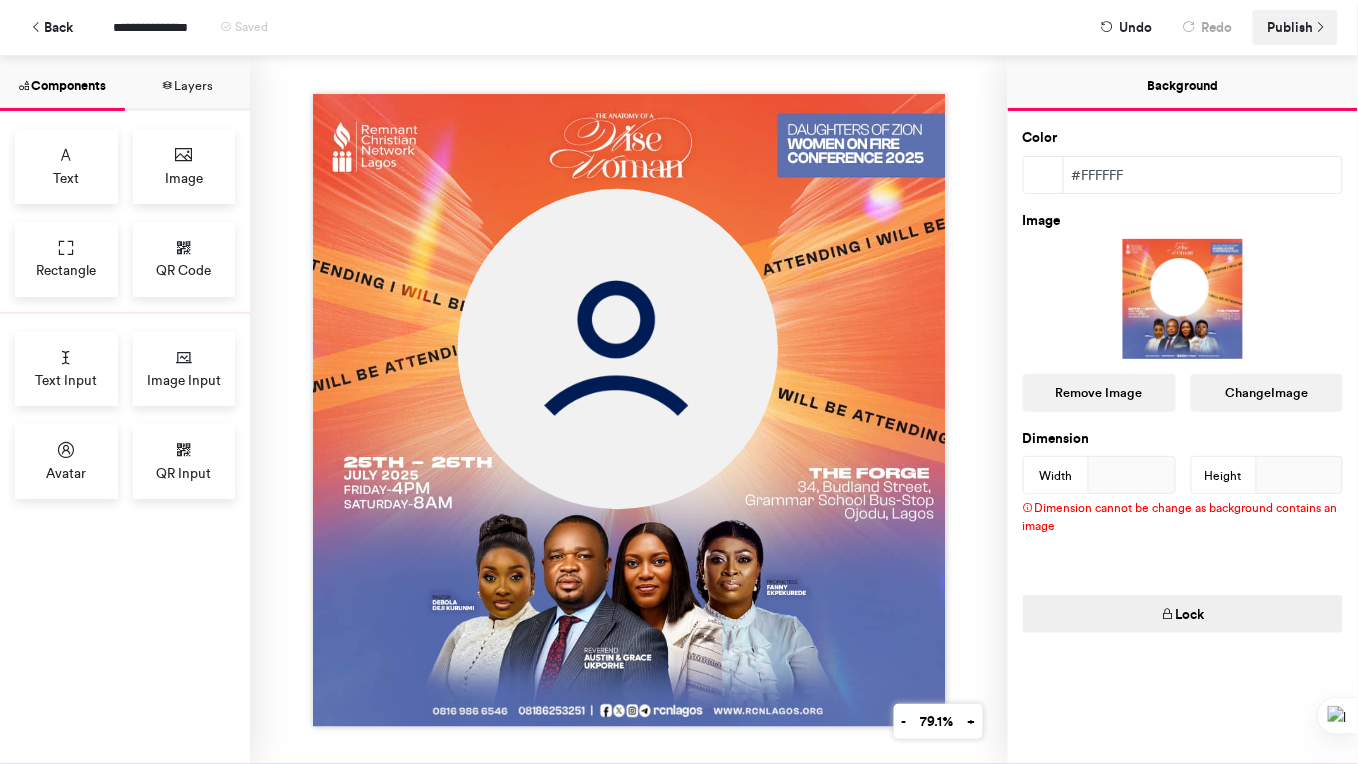 click on "Publish" at bounding box center [1291, 27] 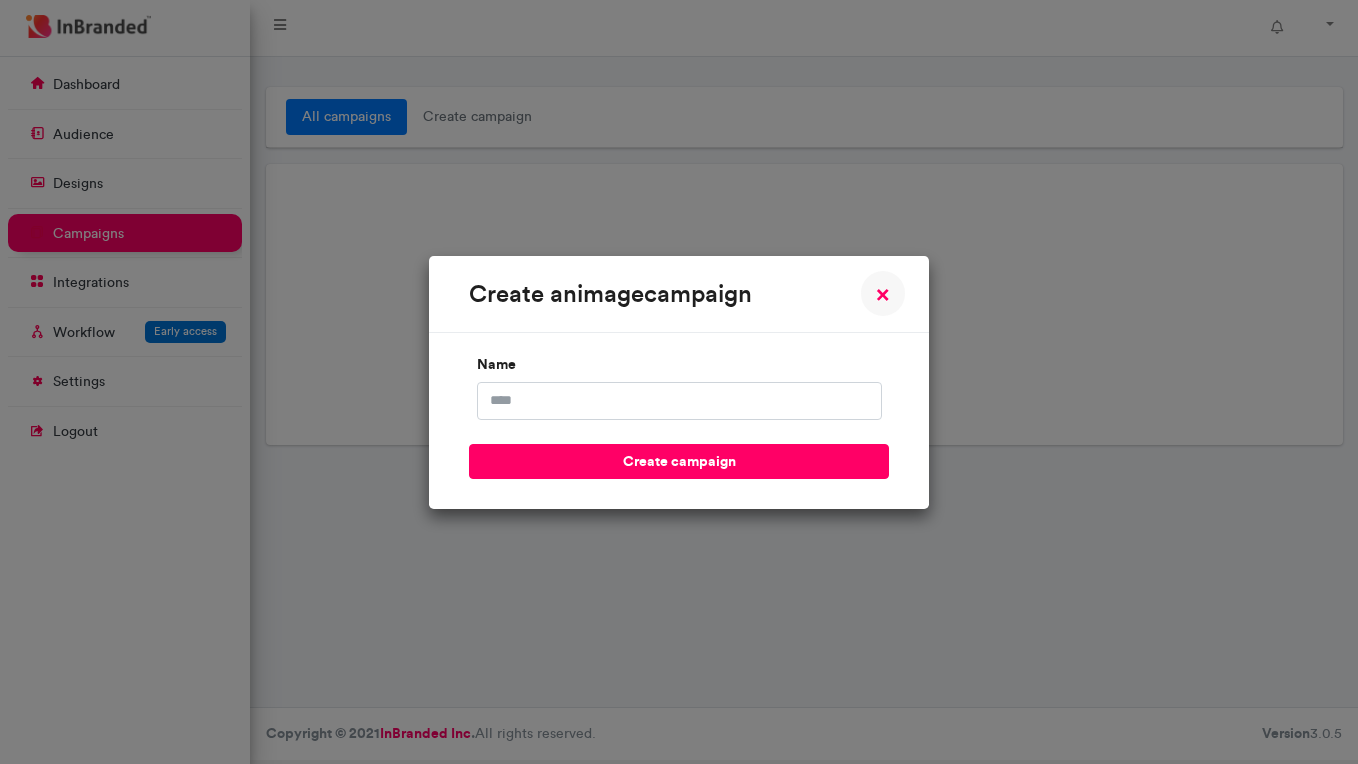 scroll, scrollTop: 0, scrollLeft: 0, axis: both 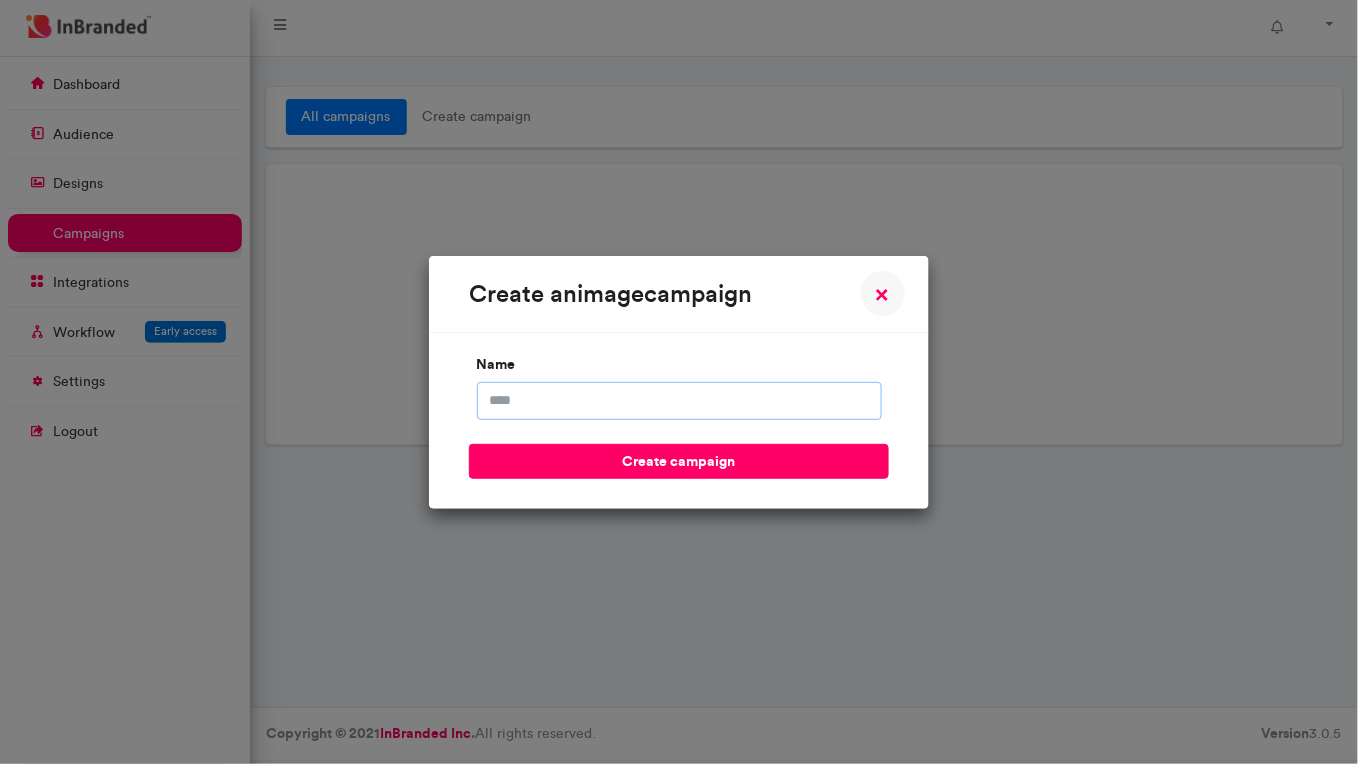 click on "name" at bounding box center [679, 401] 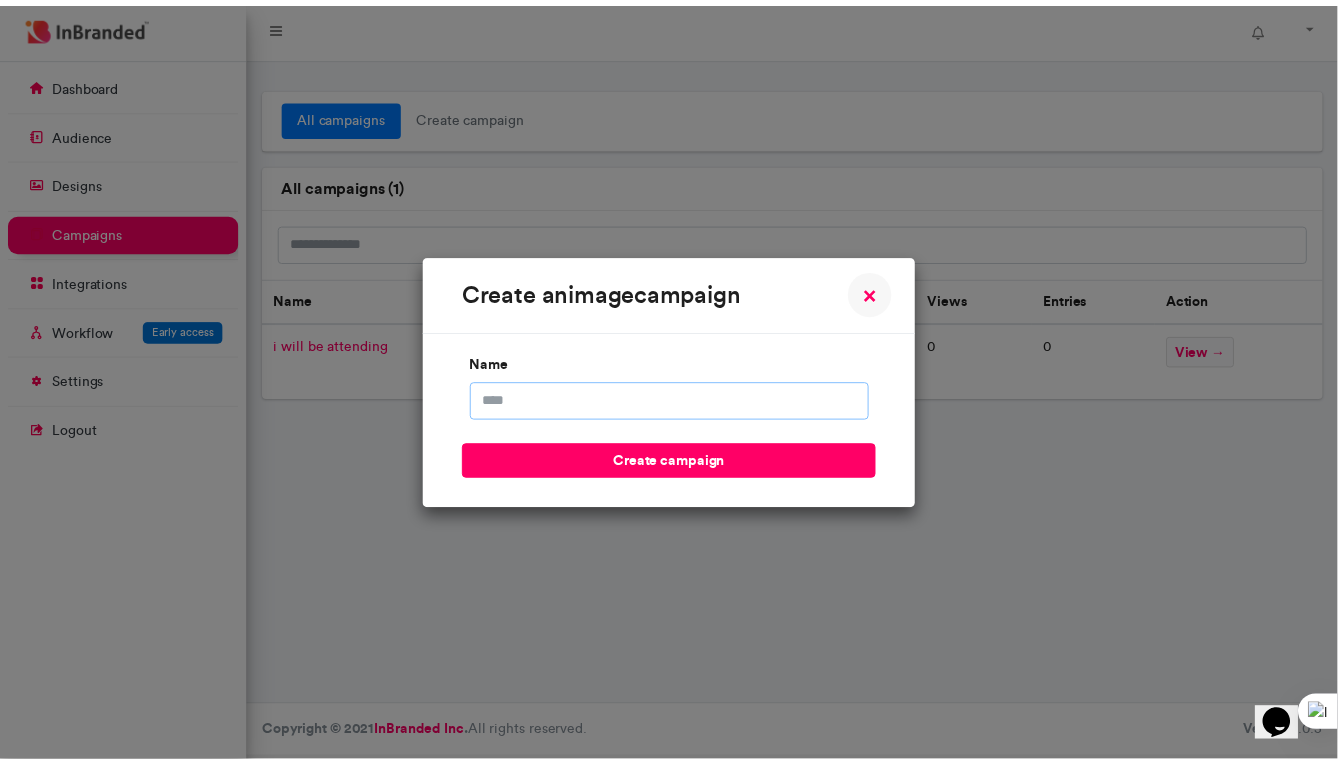 scroll, scrollTop: 0, scrollLeft: 0, axis: both 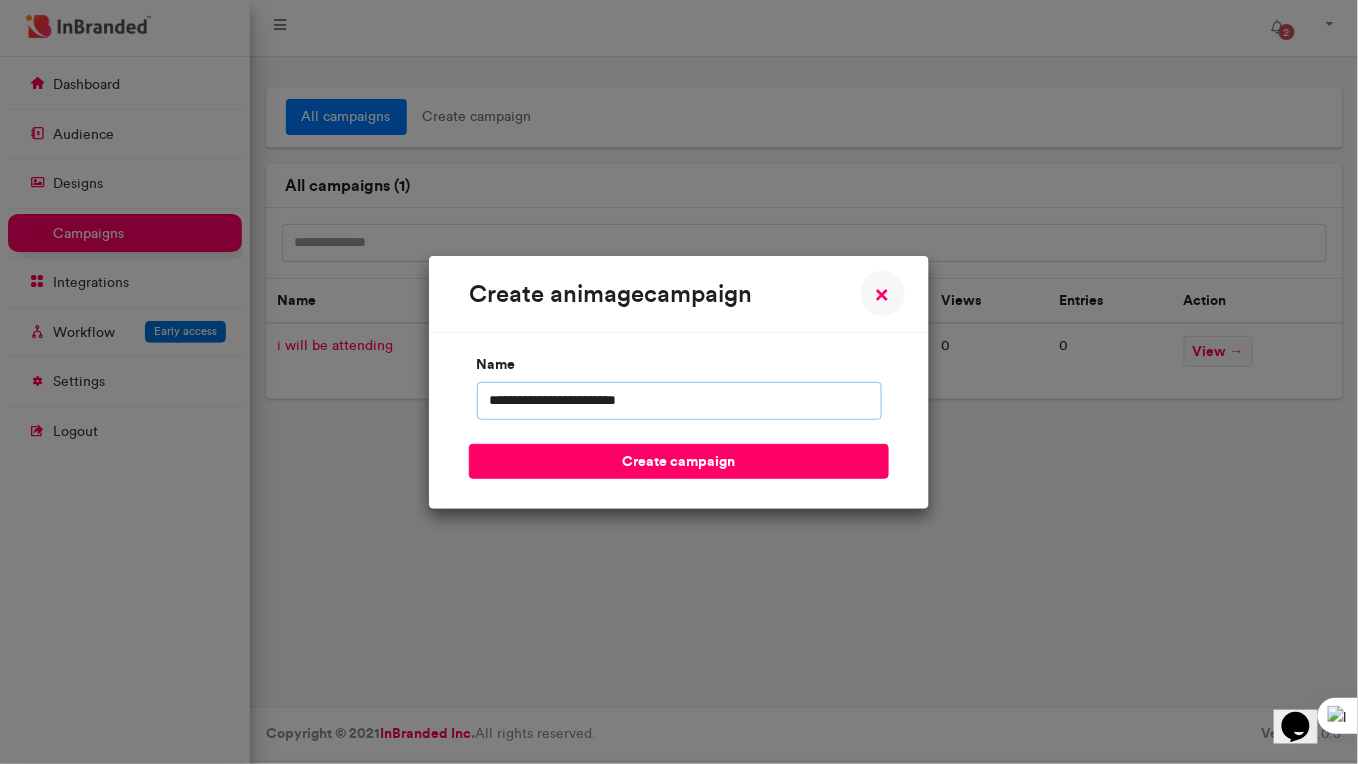 click on "**********" at bounding box center [679, 401] 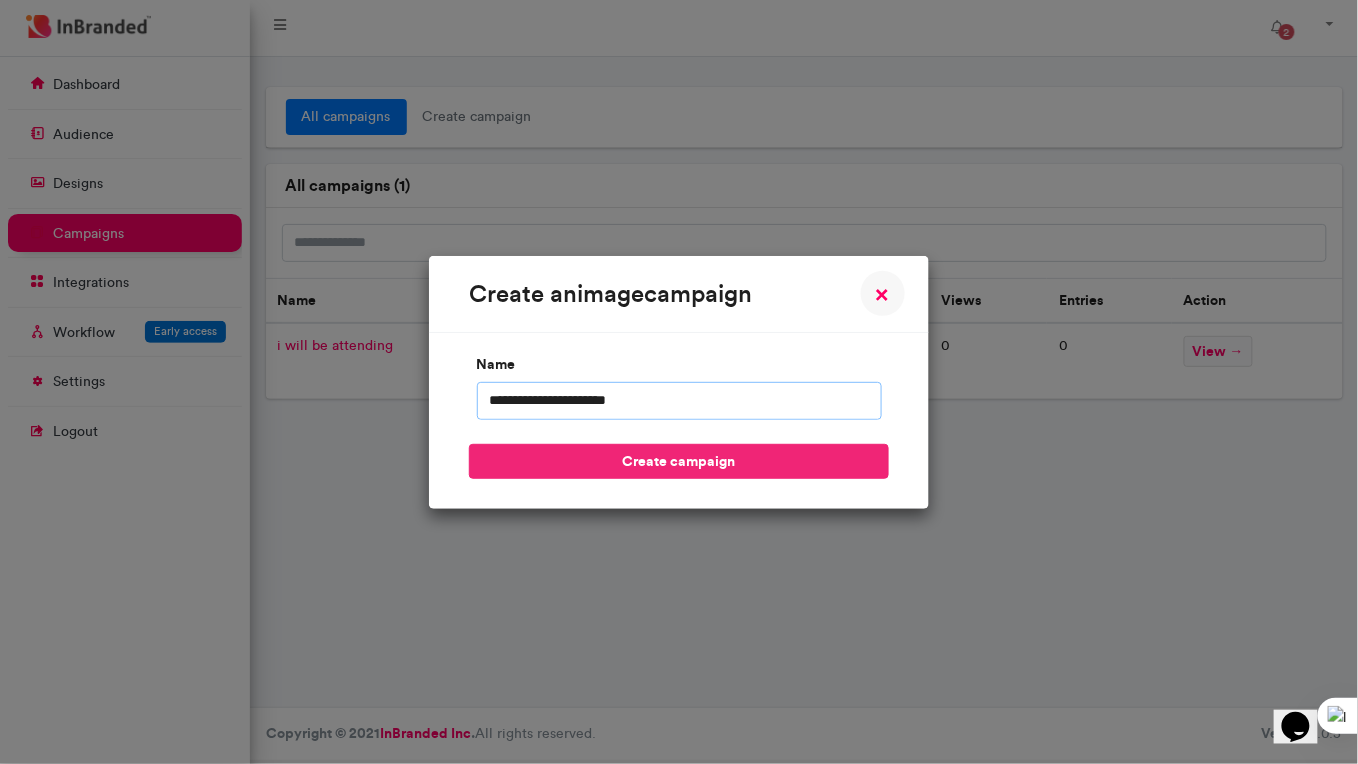type on "**********" 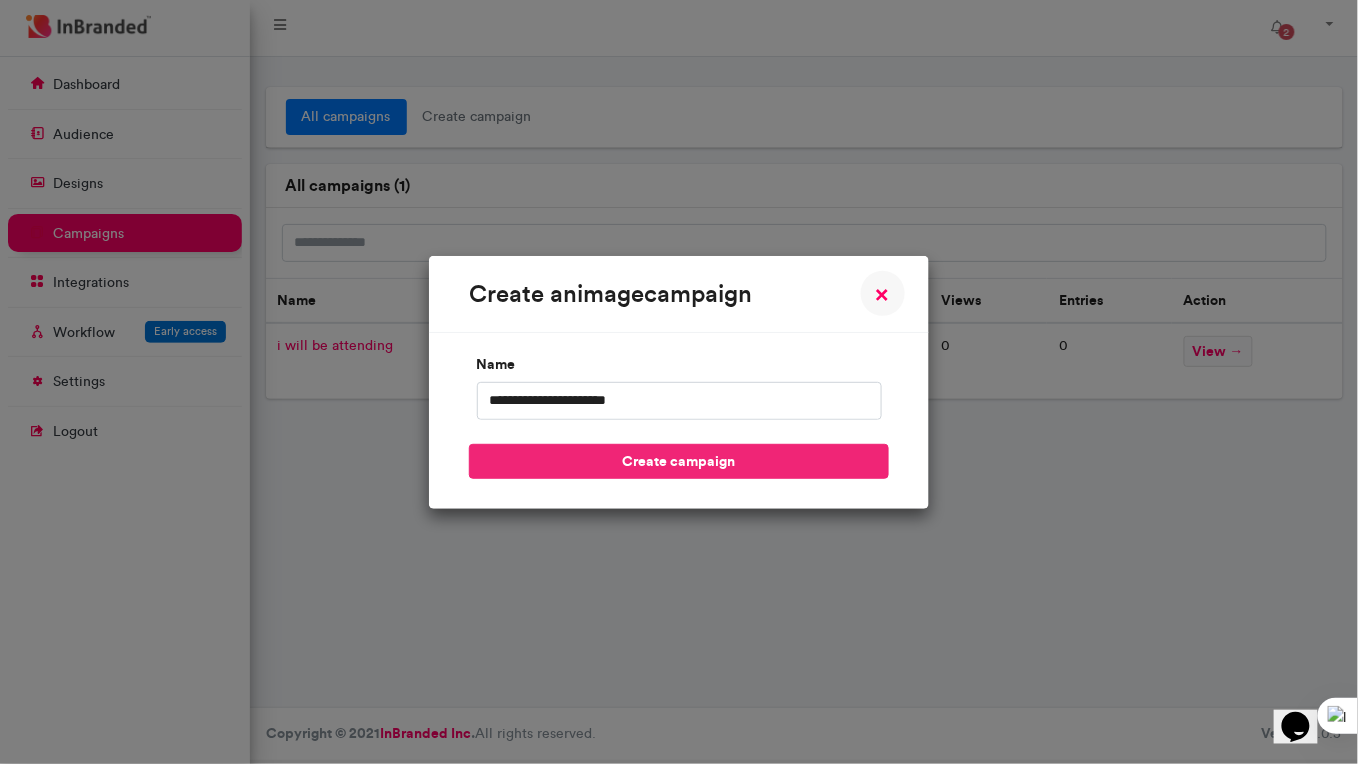type 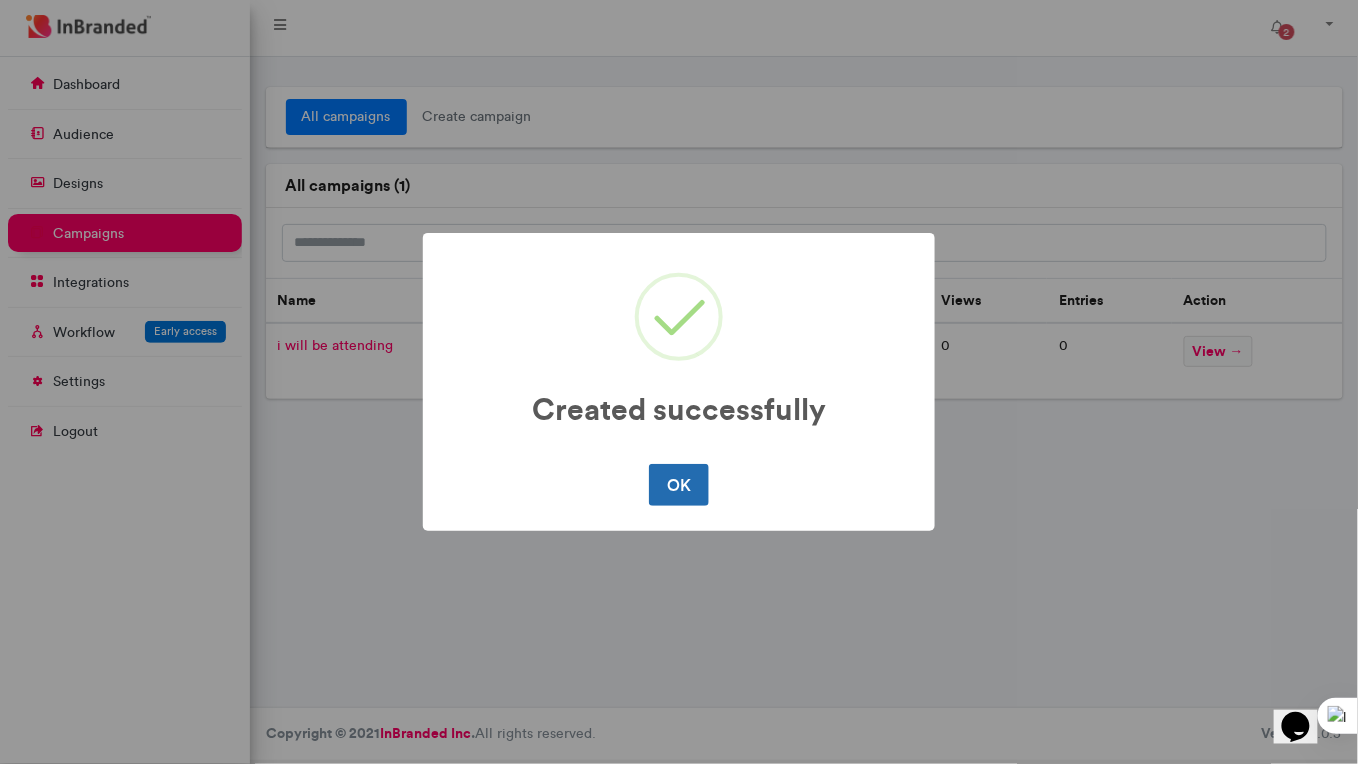 click on "OK" at bounding box center [678, 485] 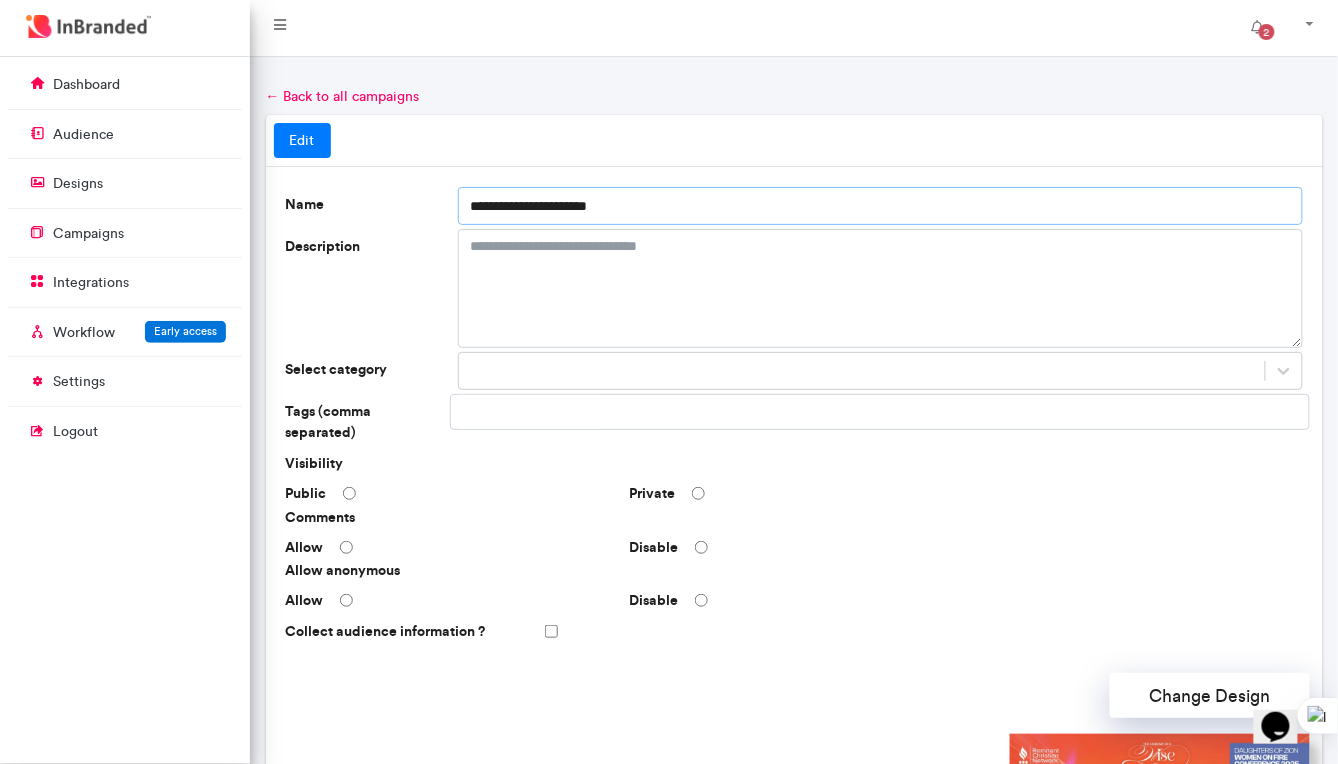 click on "**********" at bounding box center [880, 206] 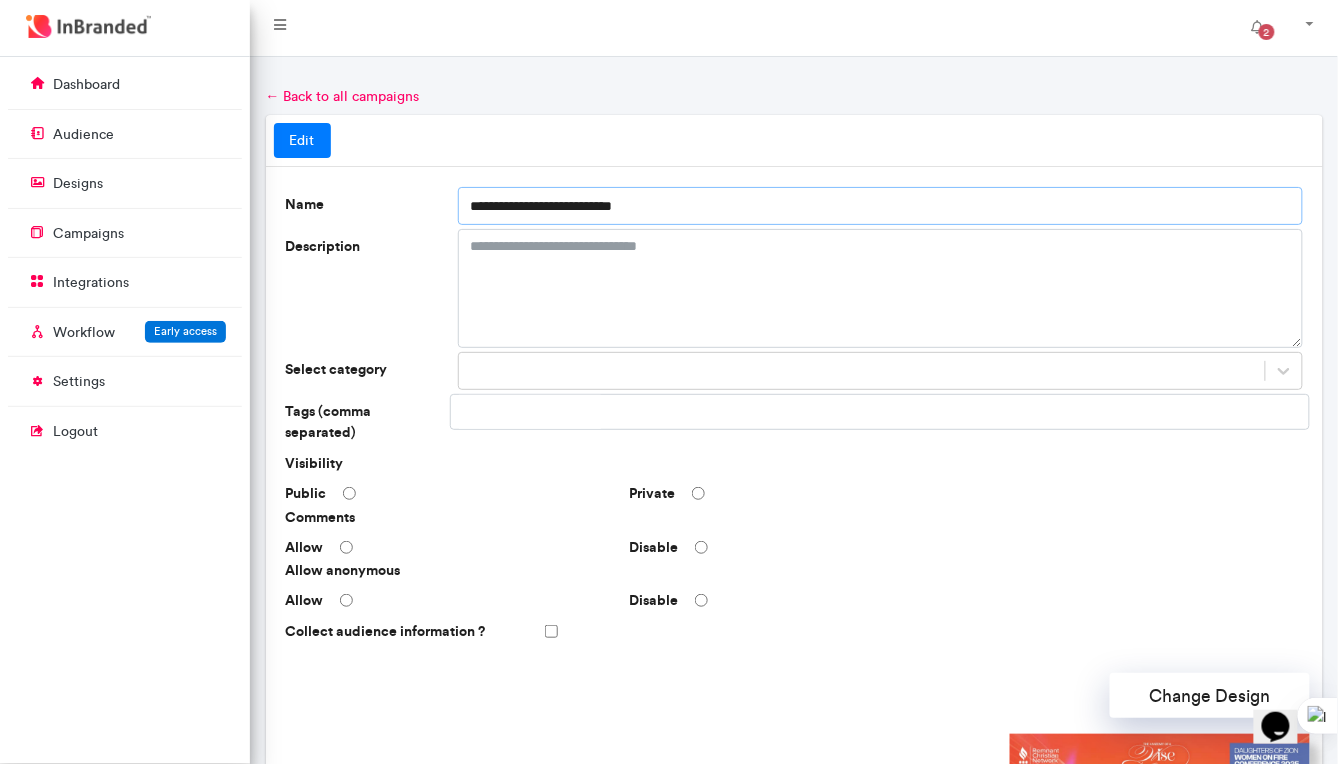 type on "**********" 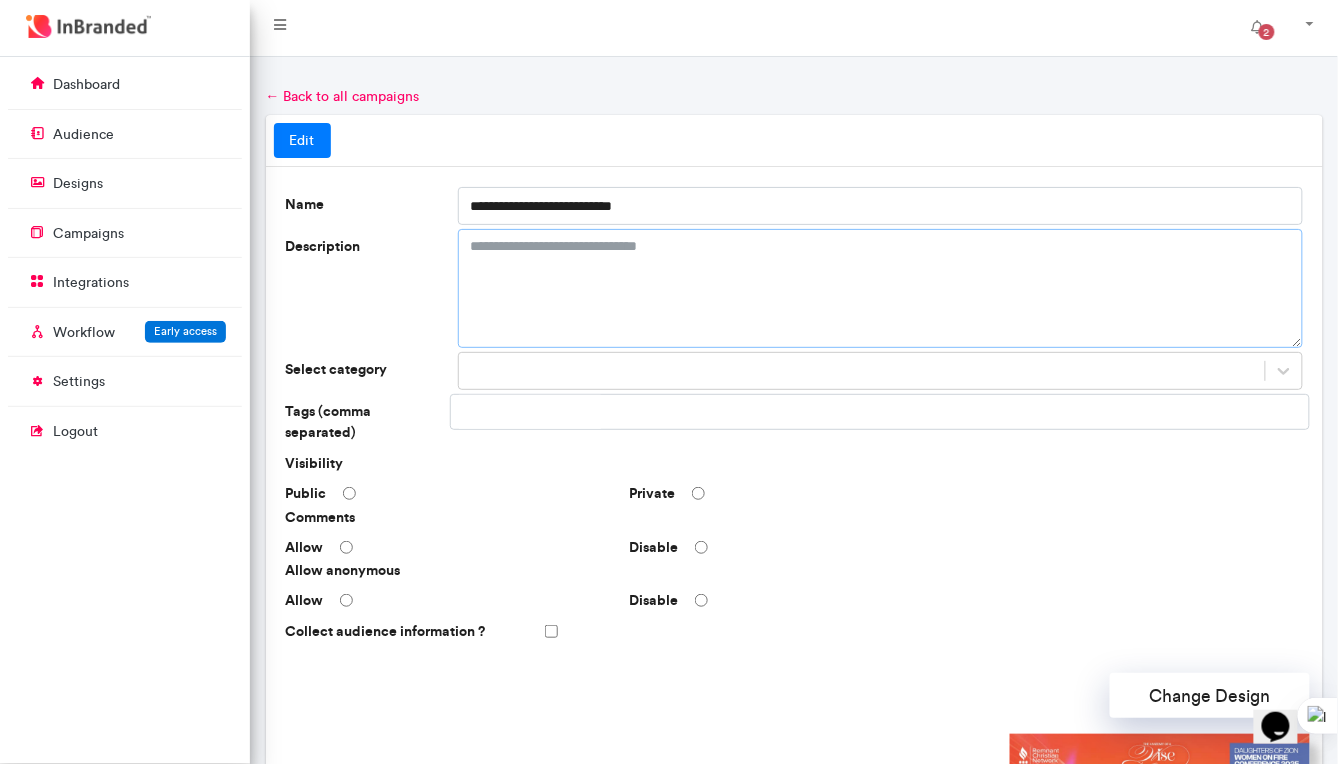 click on "Description" at bounding box center (880, 288) 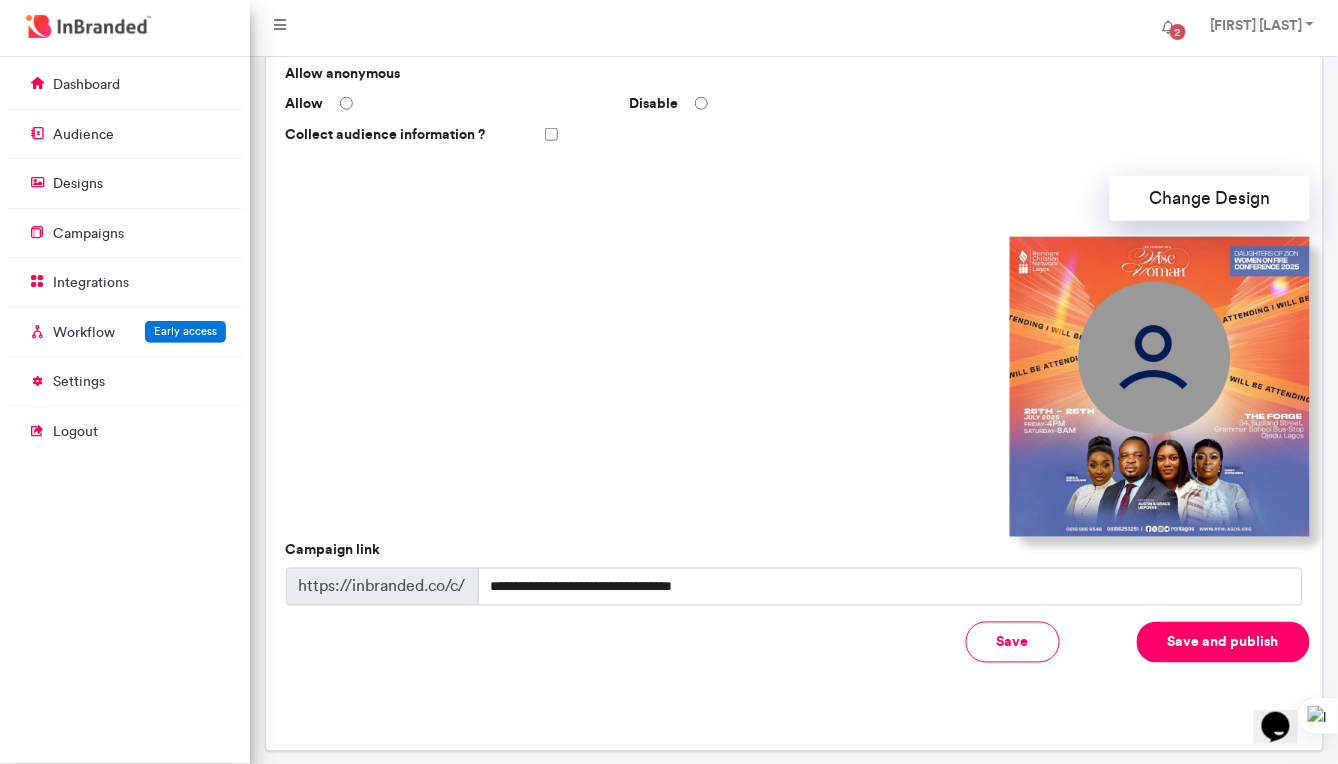 scroll, scrollTop: 556, scrollLeft: 0, axis: vertical 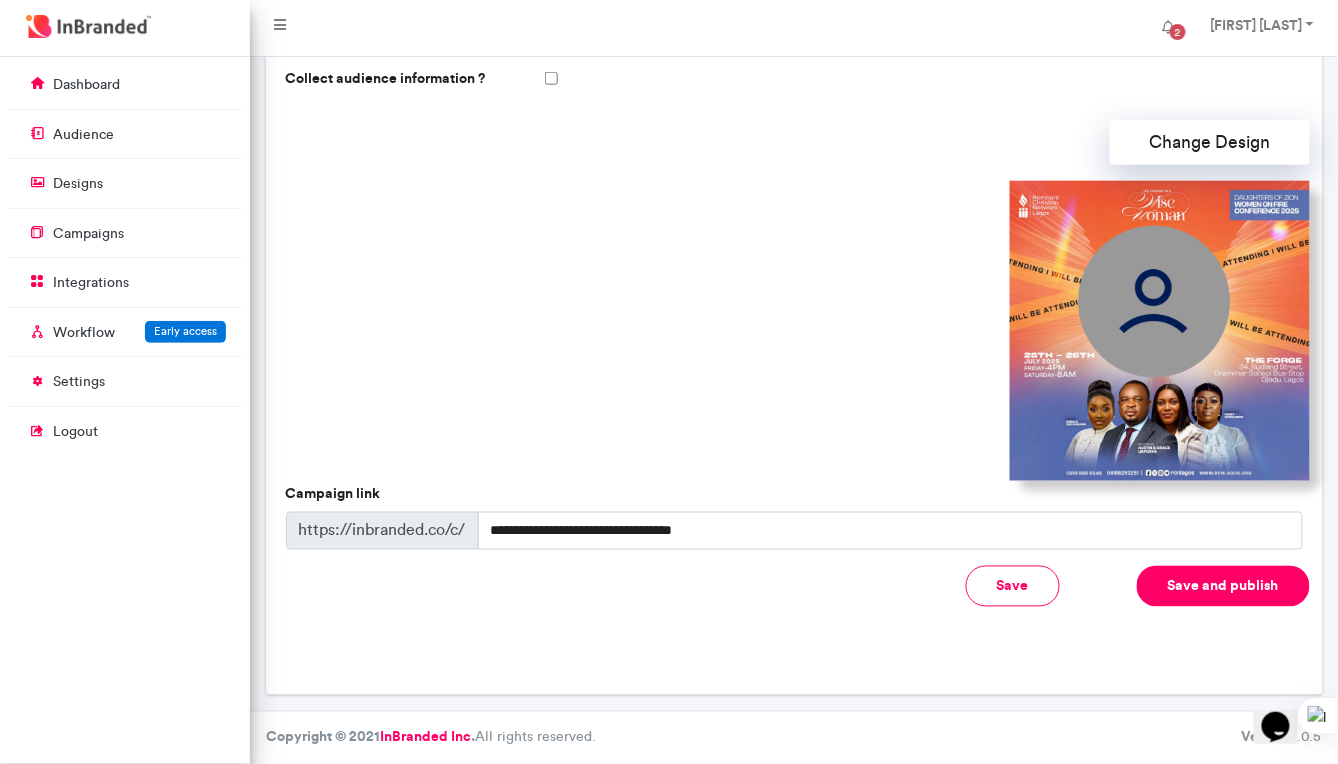 type on "**********" 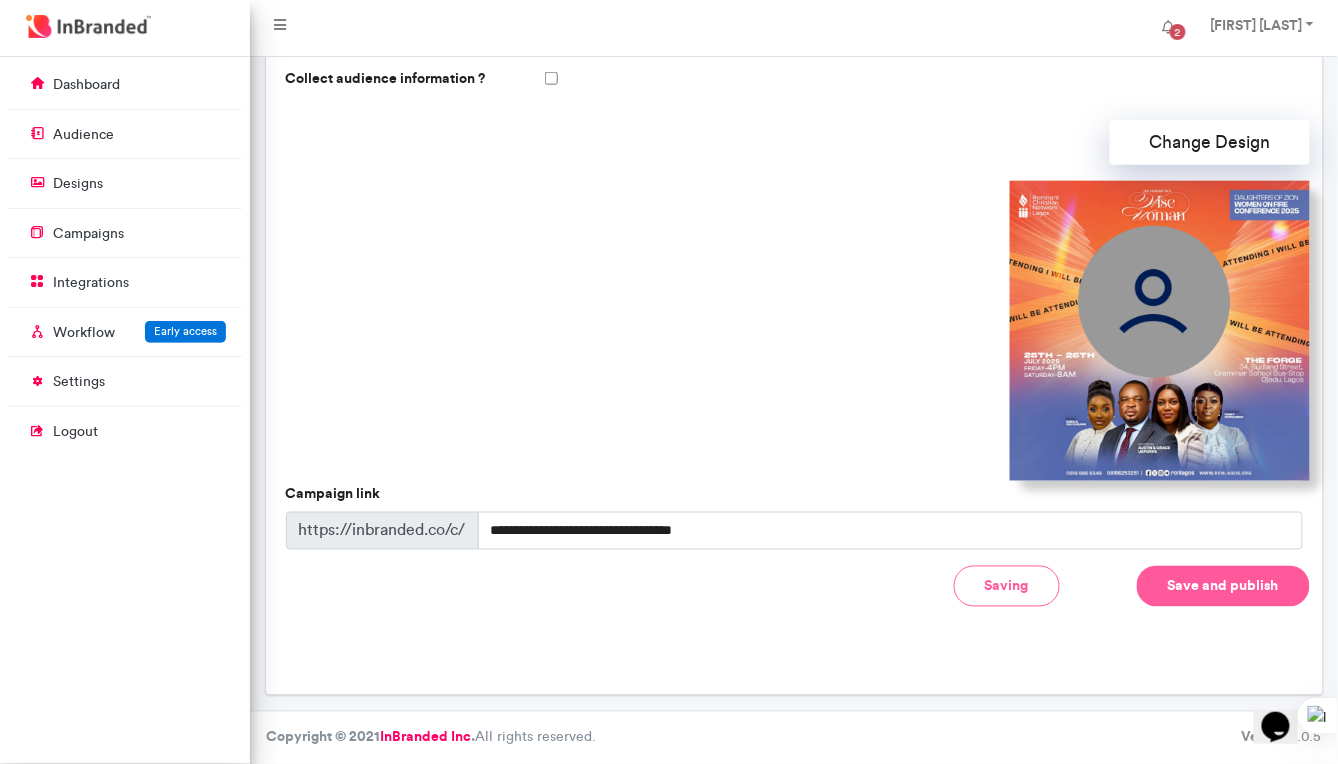 type on "**********" 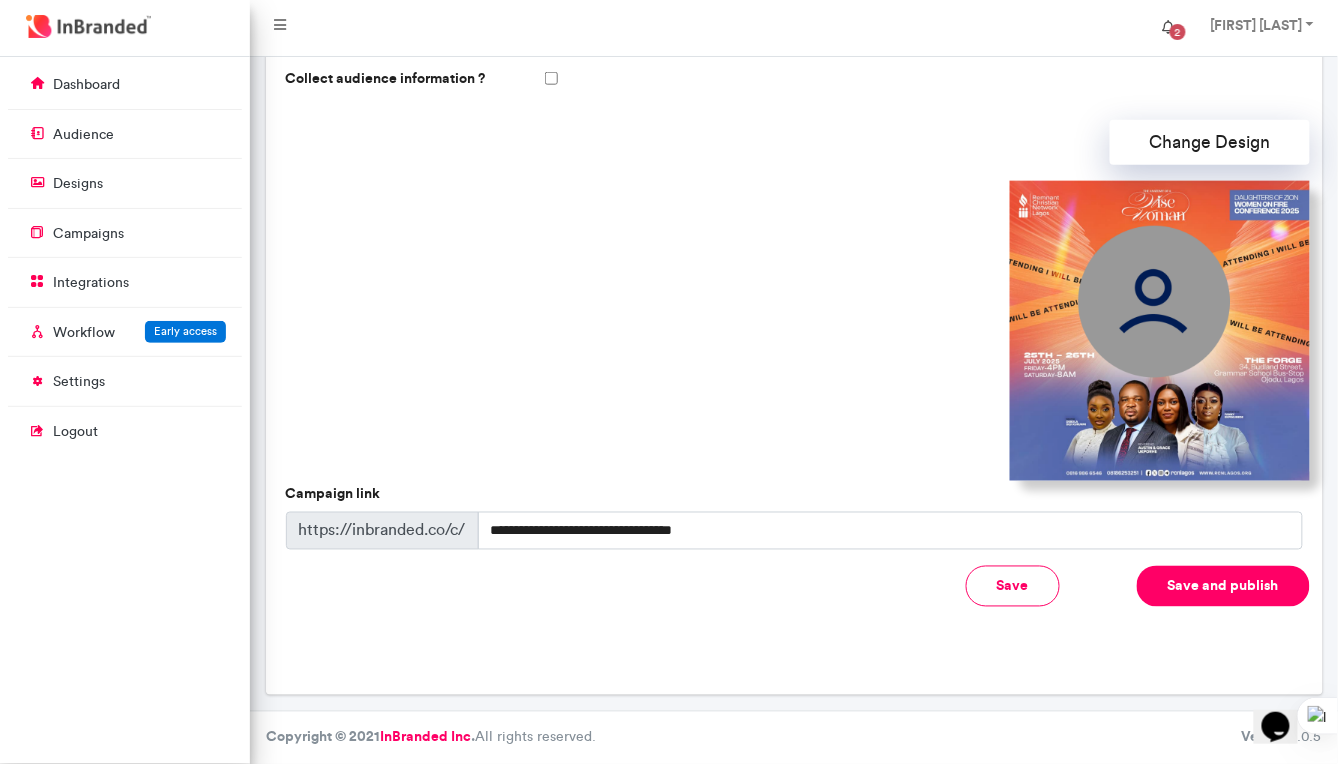 click on "2" at bounding box center (1178, 32) 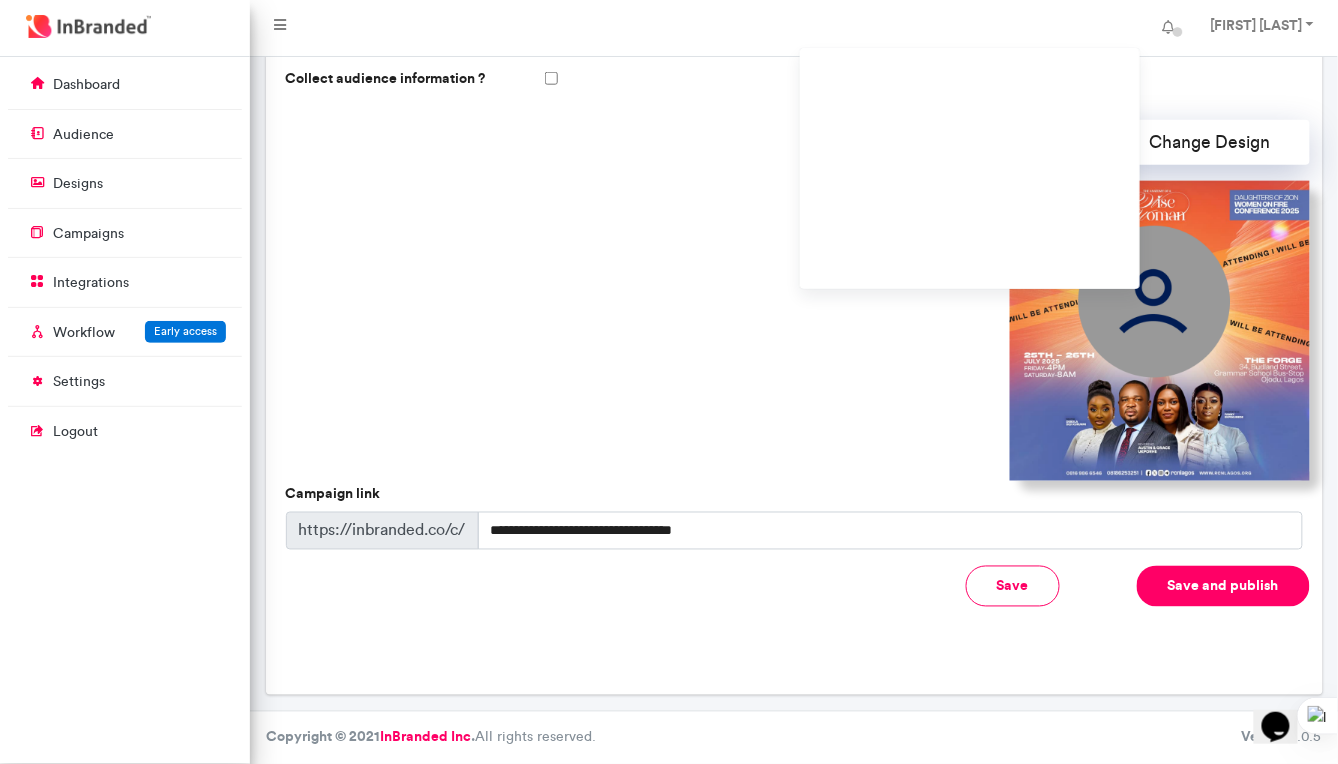 click on "Save and publish" at bounding box center (1223, 586) 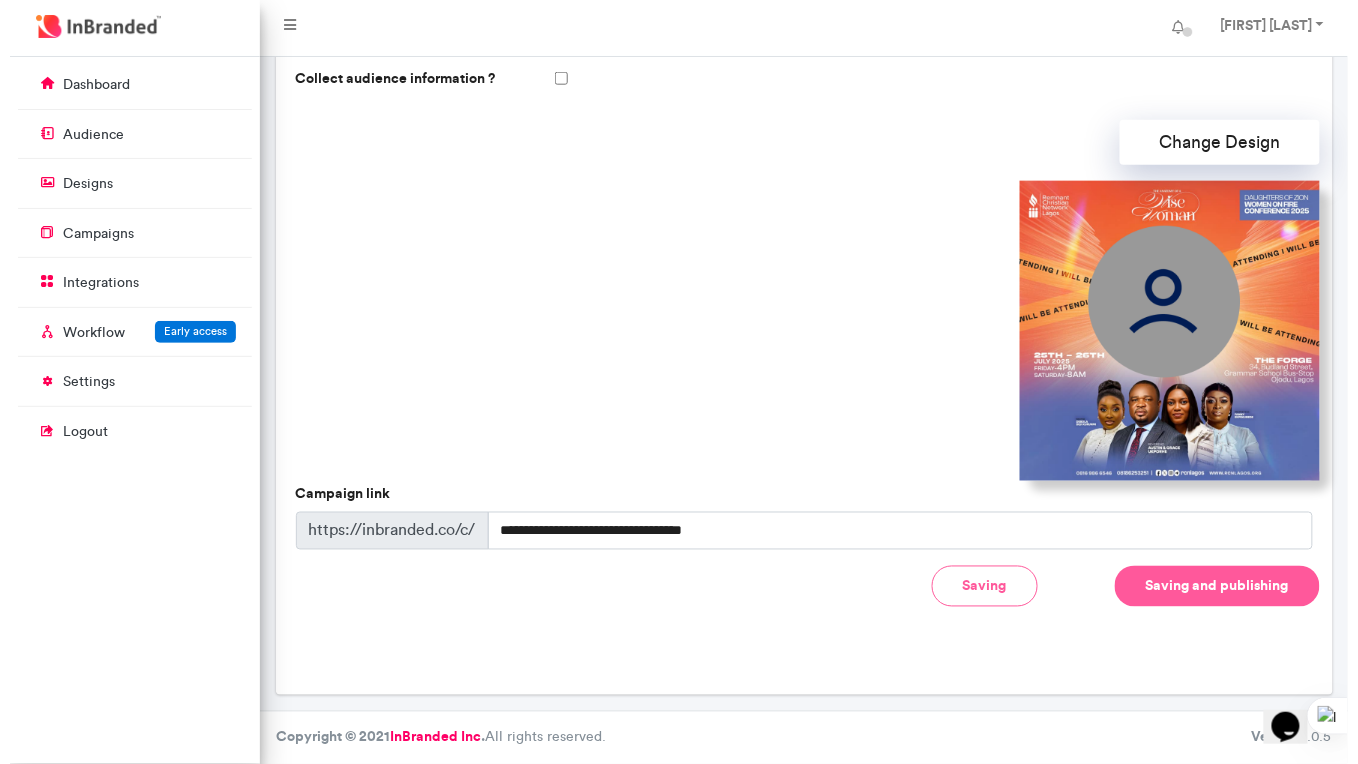 scroll, scrollTop: 537, scrollLeft: 0, axis: vertical 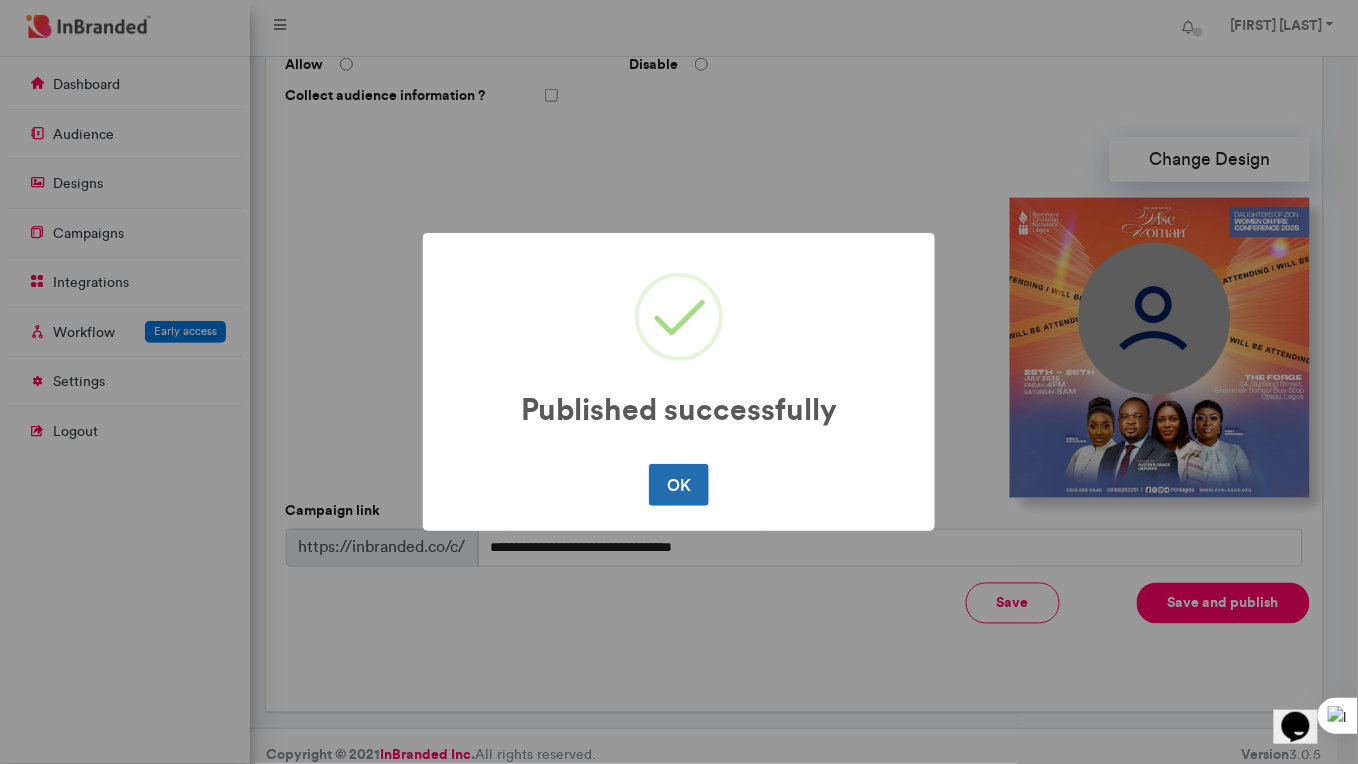 click on "OK" at bounding box center (678, 485) 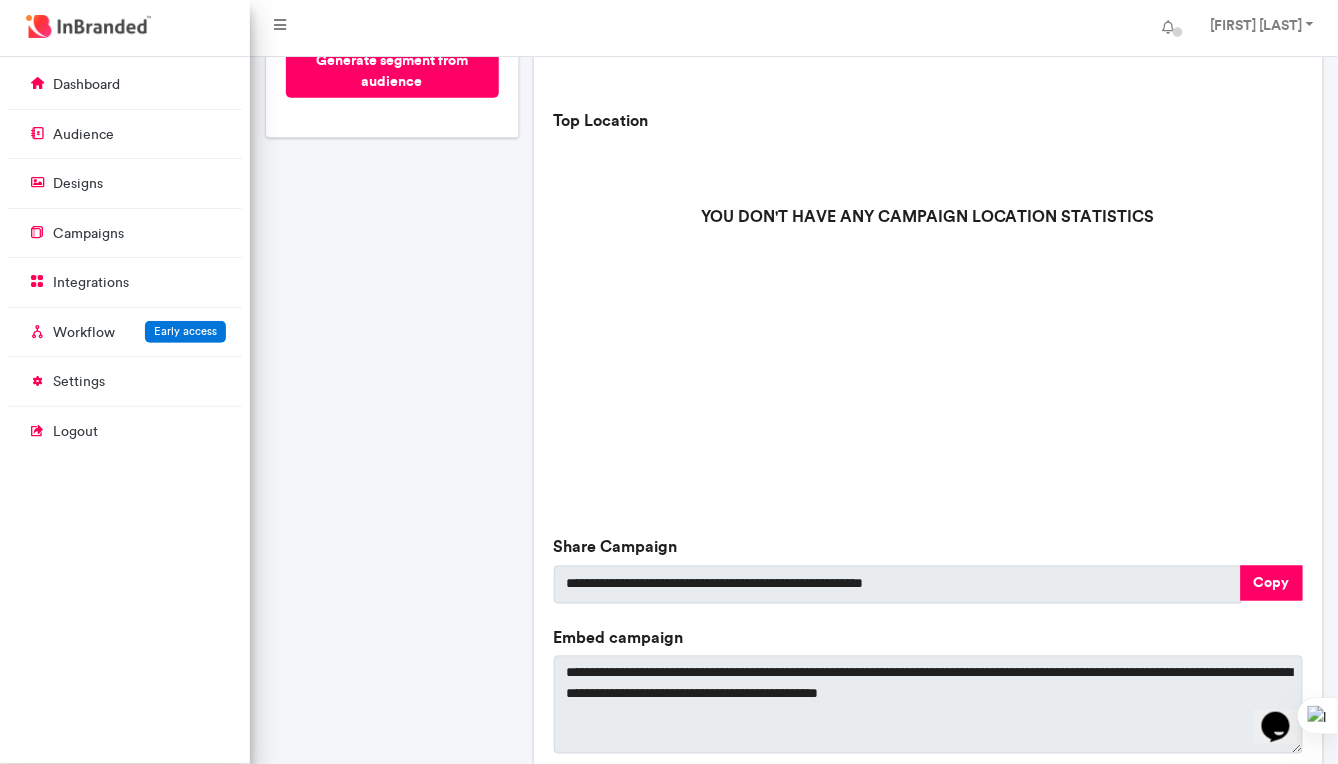 scroll, scrollTop: 654, scrollLeft: 0, axis: vertical 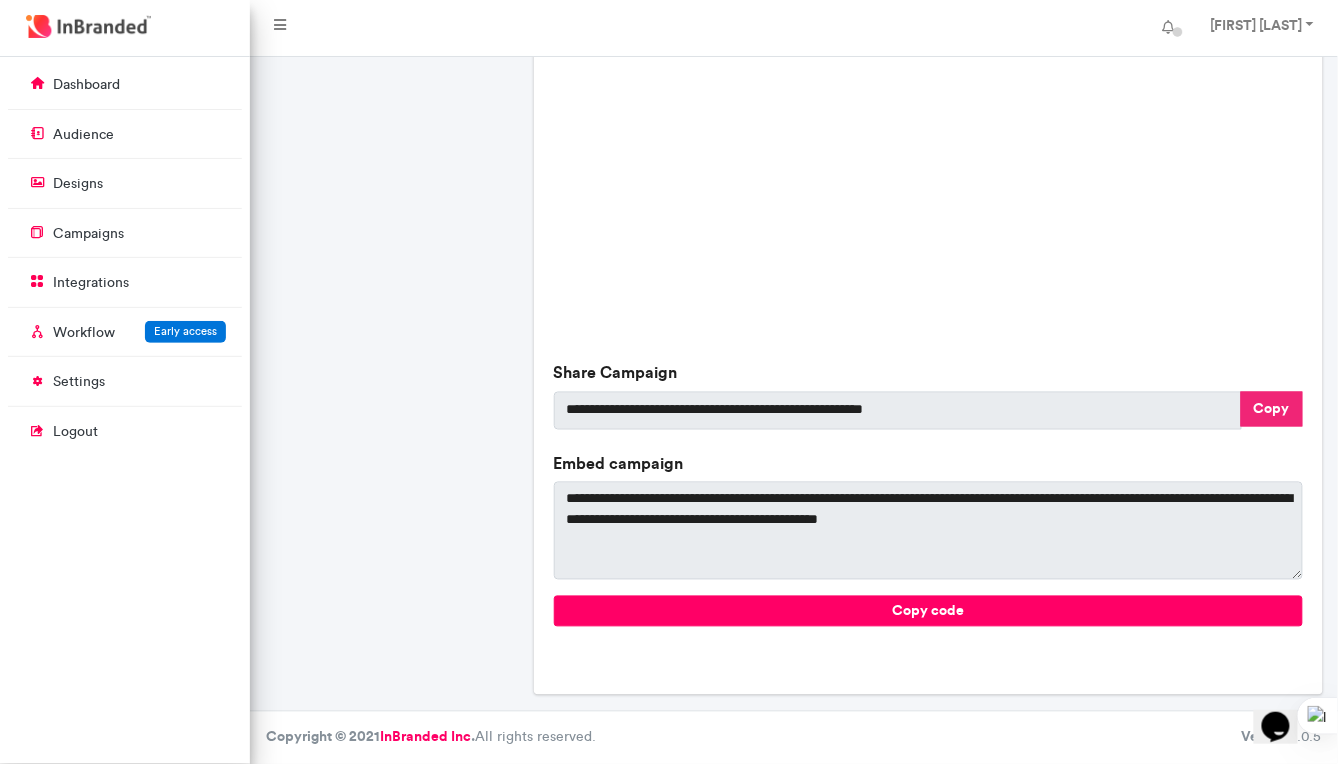 click on "Copy" at bounding box center [1272, 409] 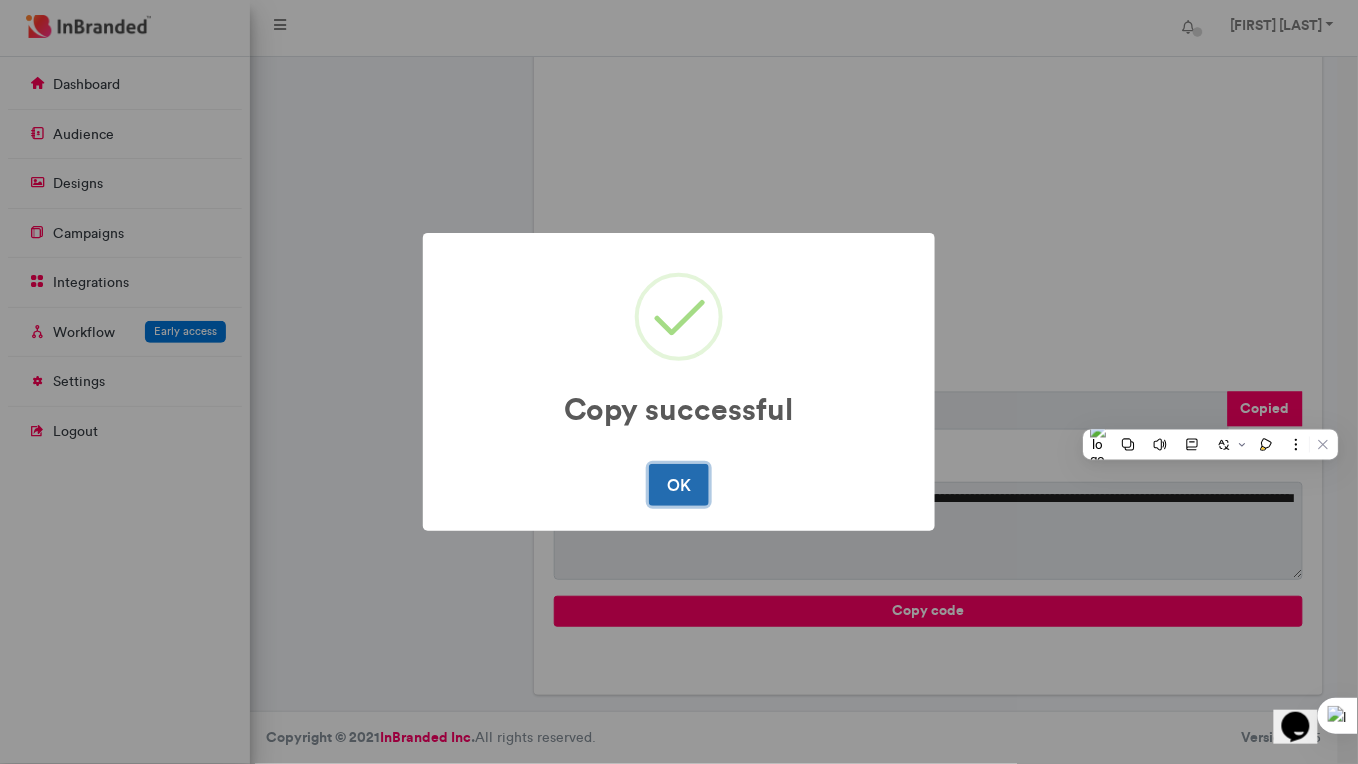 click on "OK" at bounding box center (678, 485) 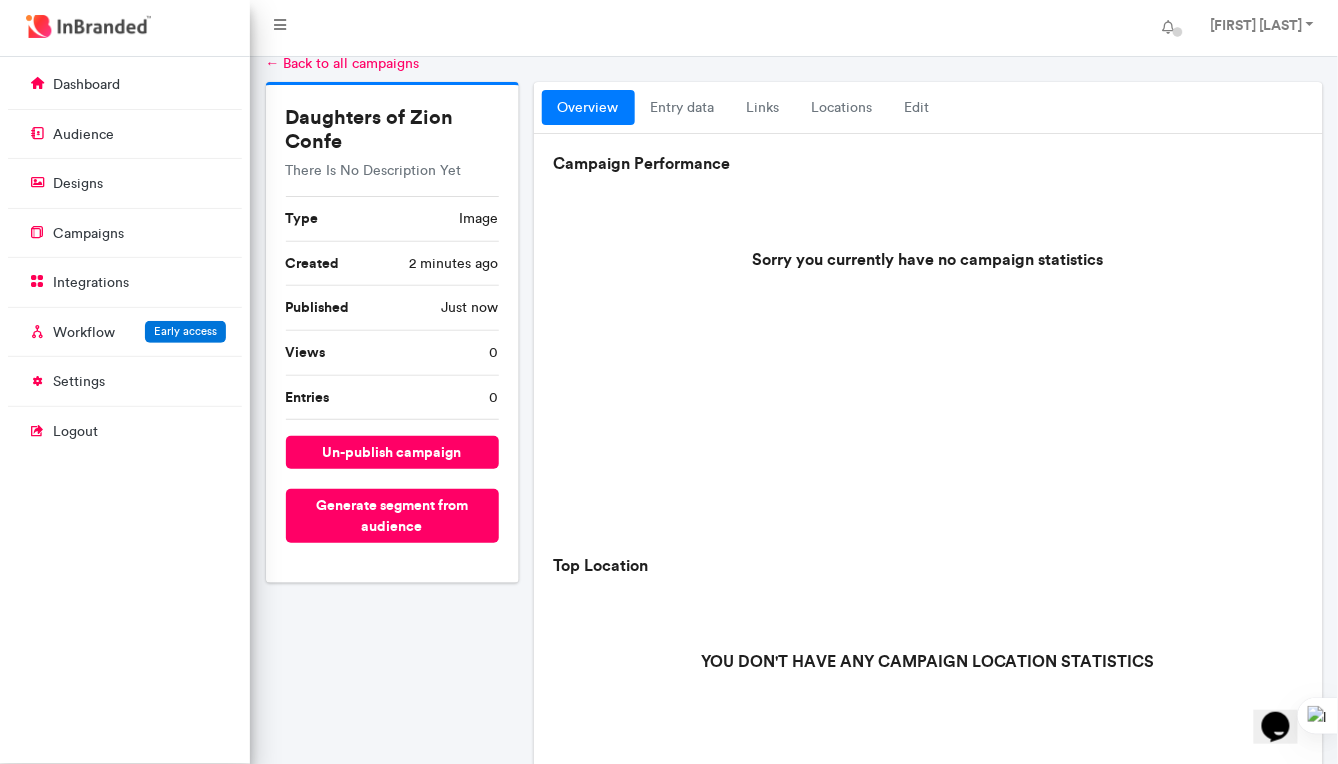 scroll, scrollTop: 32, scrollLeft: 0, axis: vertical 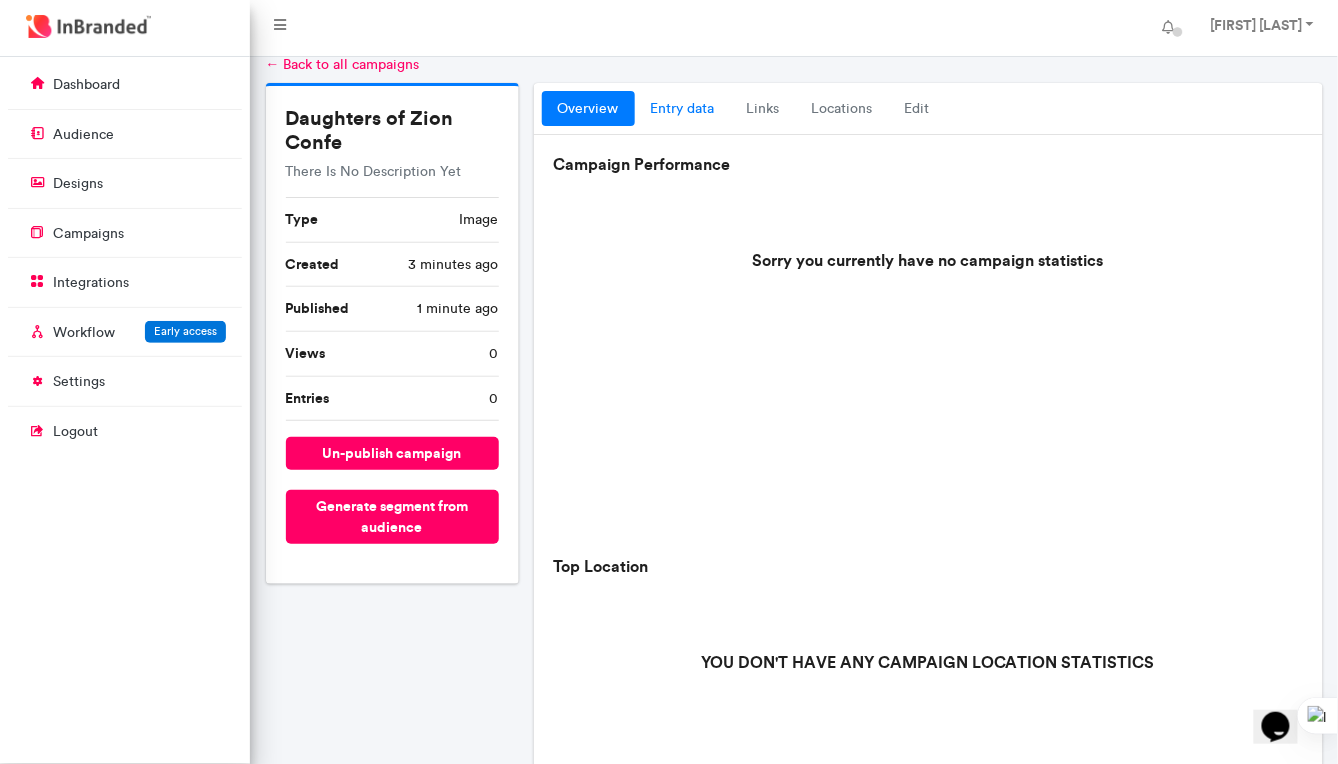 click on "entry data" at bounding box center (683, 109) 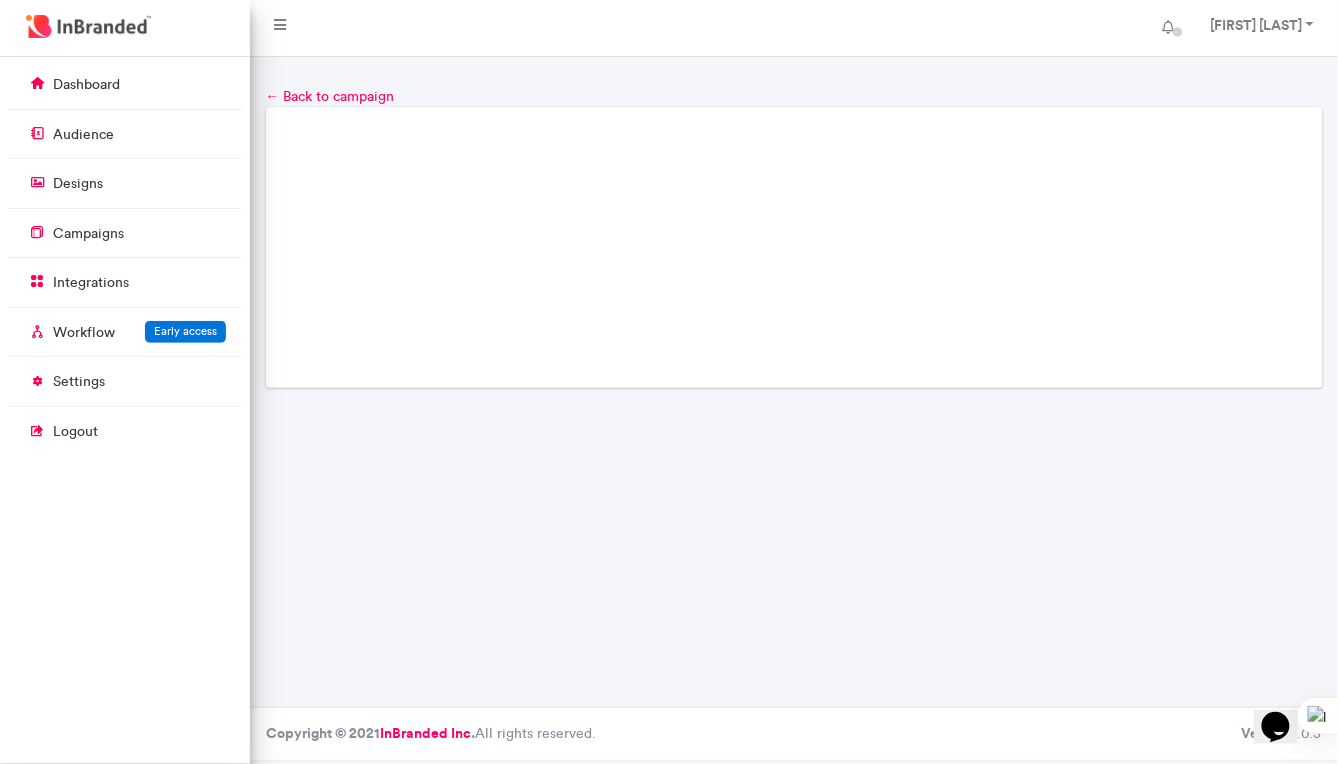 scroll, scrollTop: 0, scrollLeft: 0, axis: both 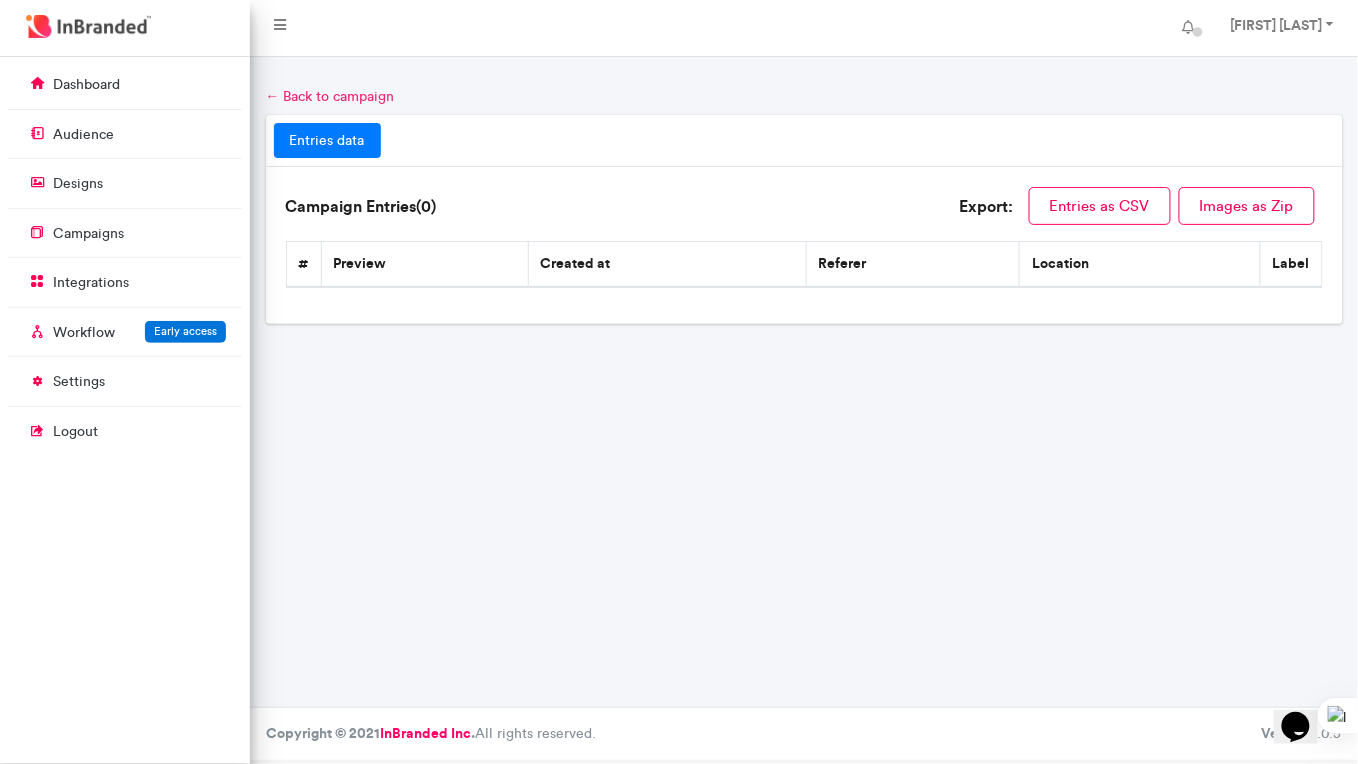 click on "← Back to campaign" at bounding box center [330, 96] 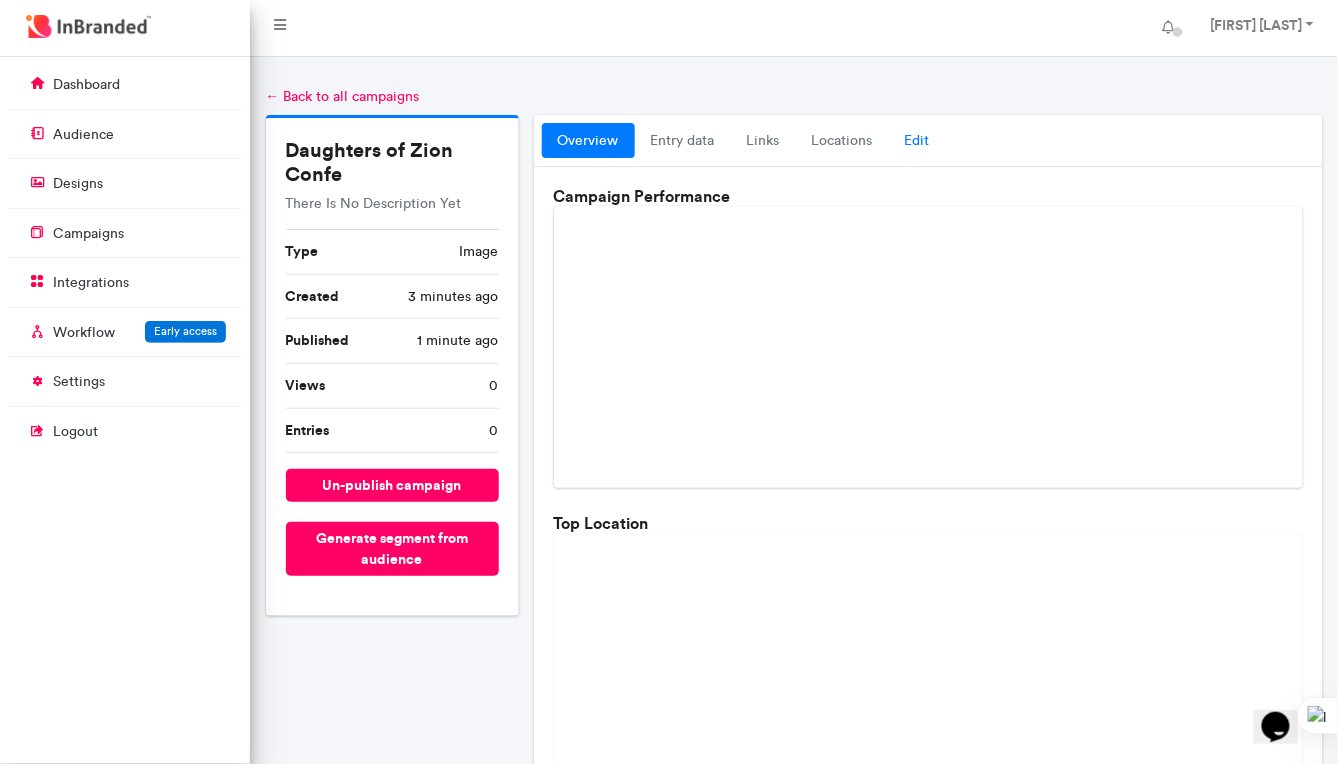 click on "Edit" at bounding box center (917, 141) 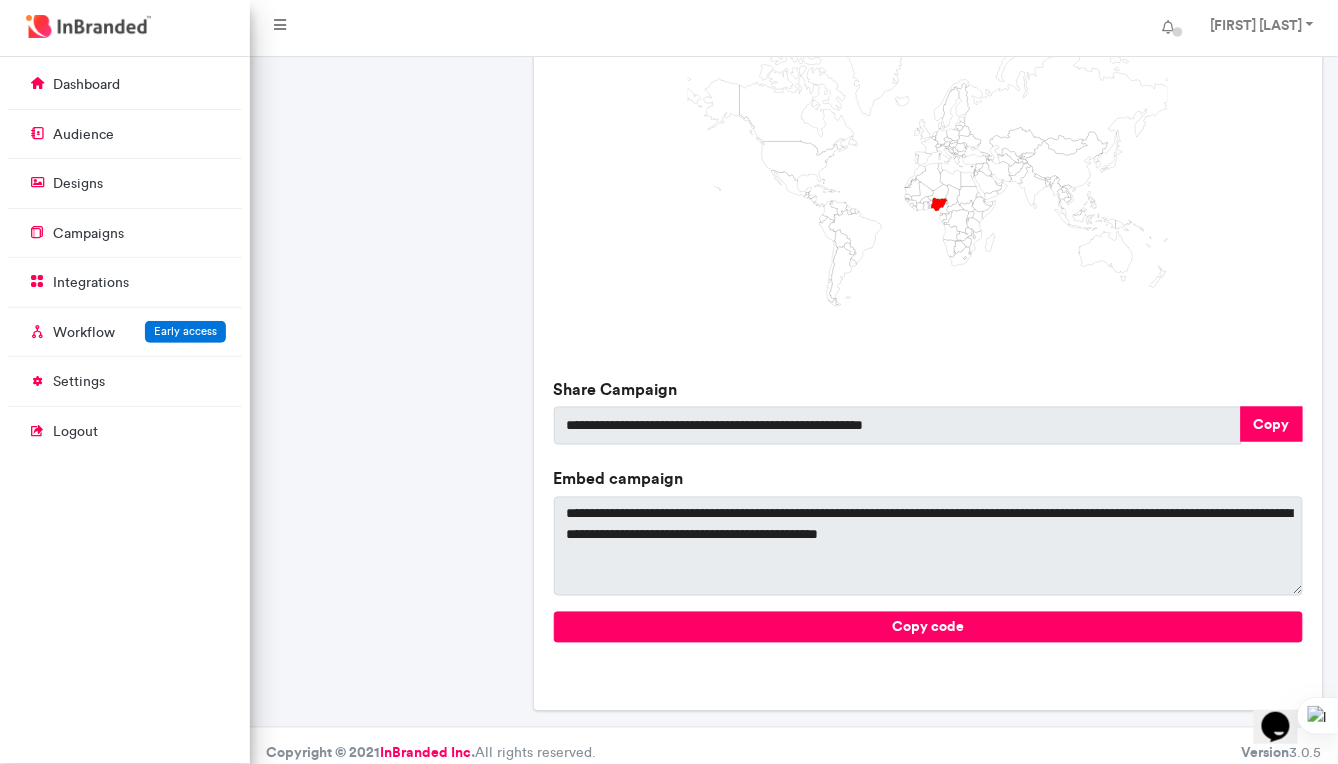 scroll, scrollTop: 578, scrollLeft: 0, axis: vertical 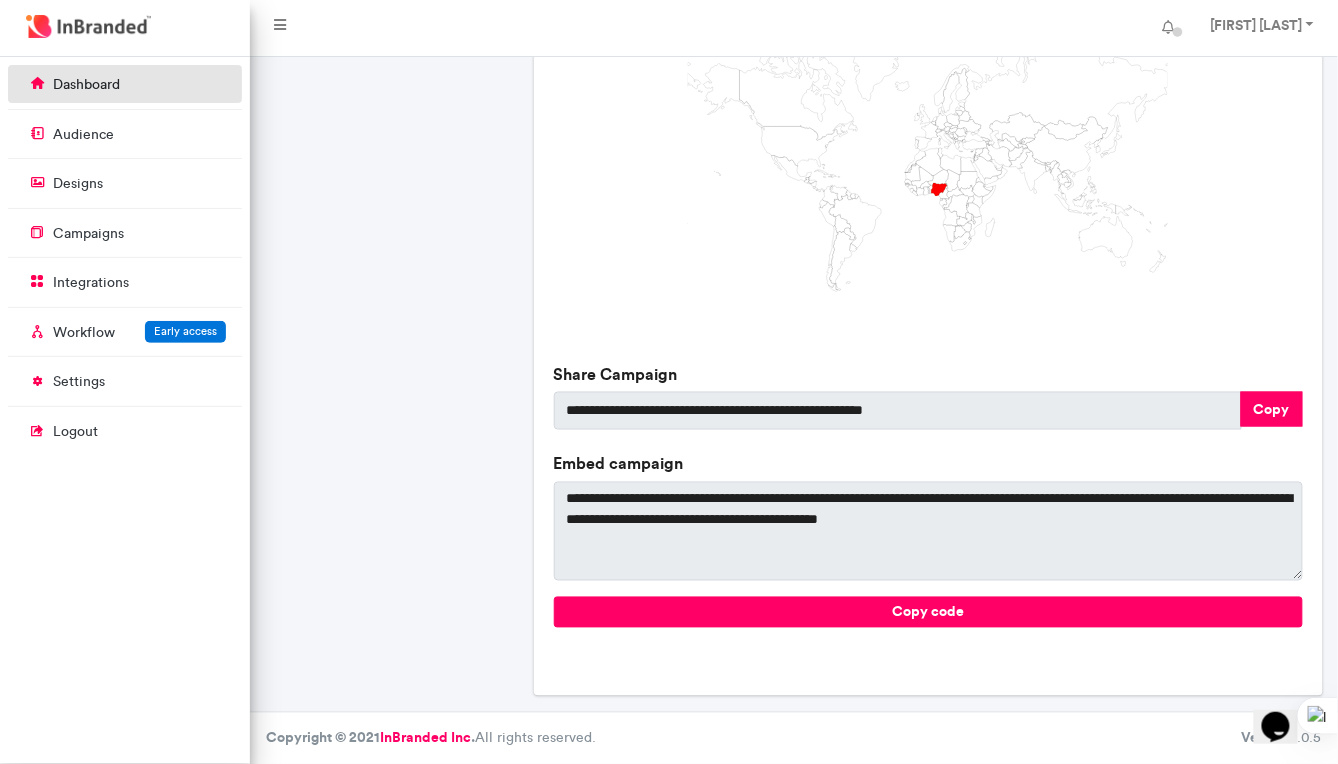 click on "dashboard" at bounding box center [125, 84] 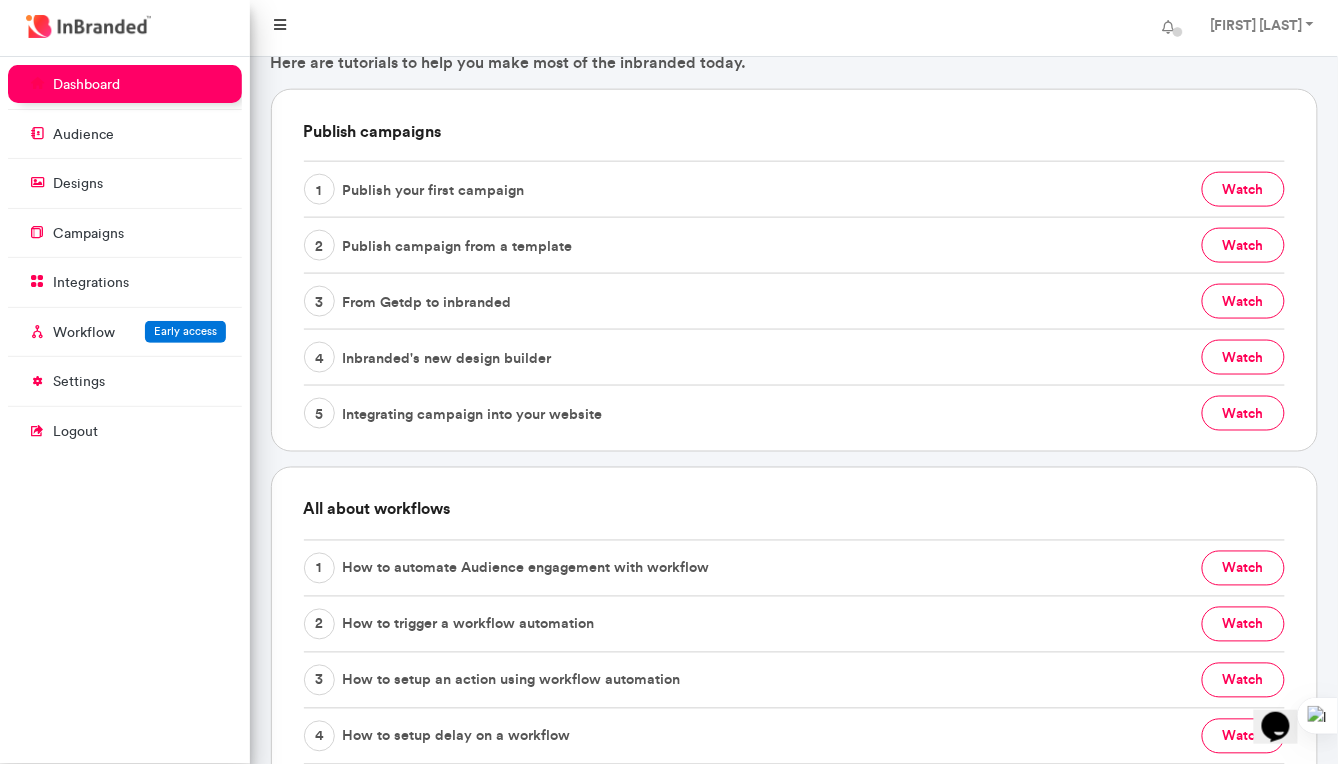 click at bounding box center (280, 28) 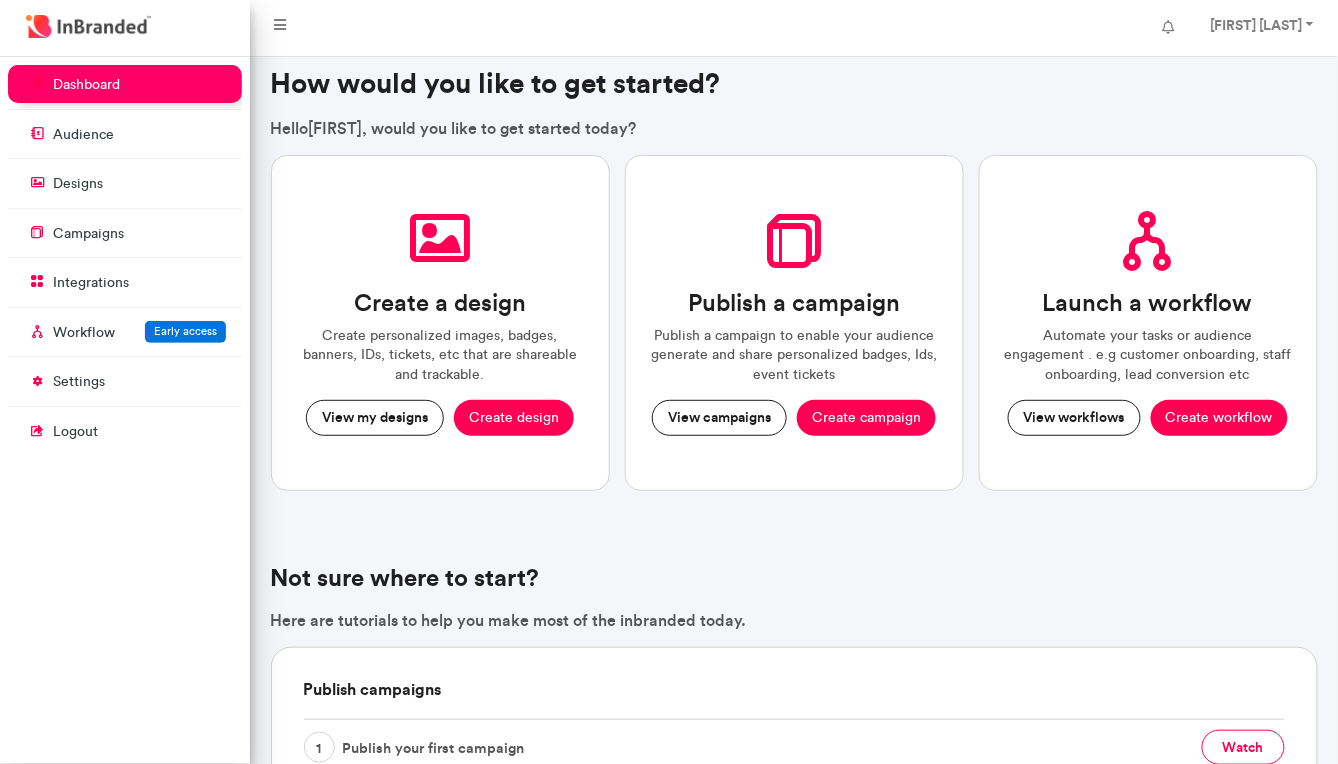 scroll, scrollTop: 768, scrollLeft: 0, axis: vertical 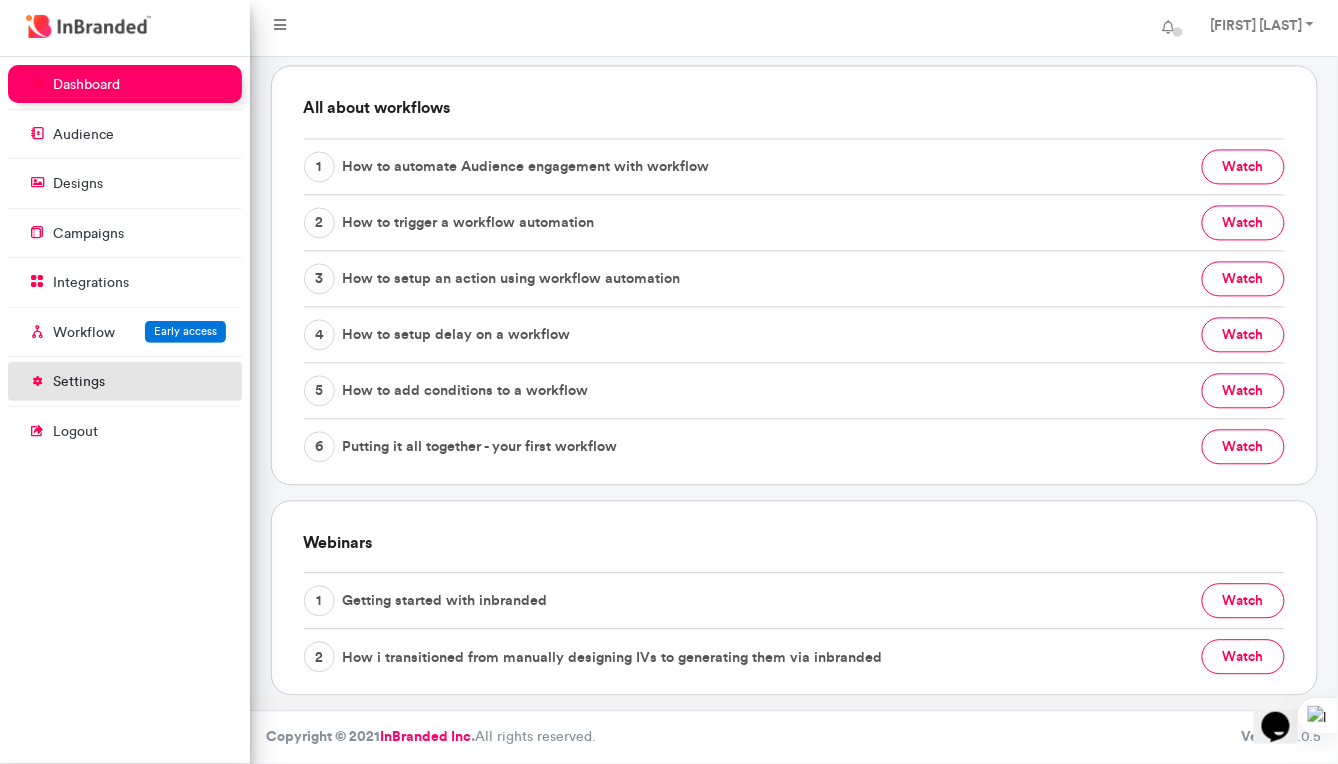 click at bounding box center (37, 380) 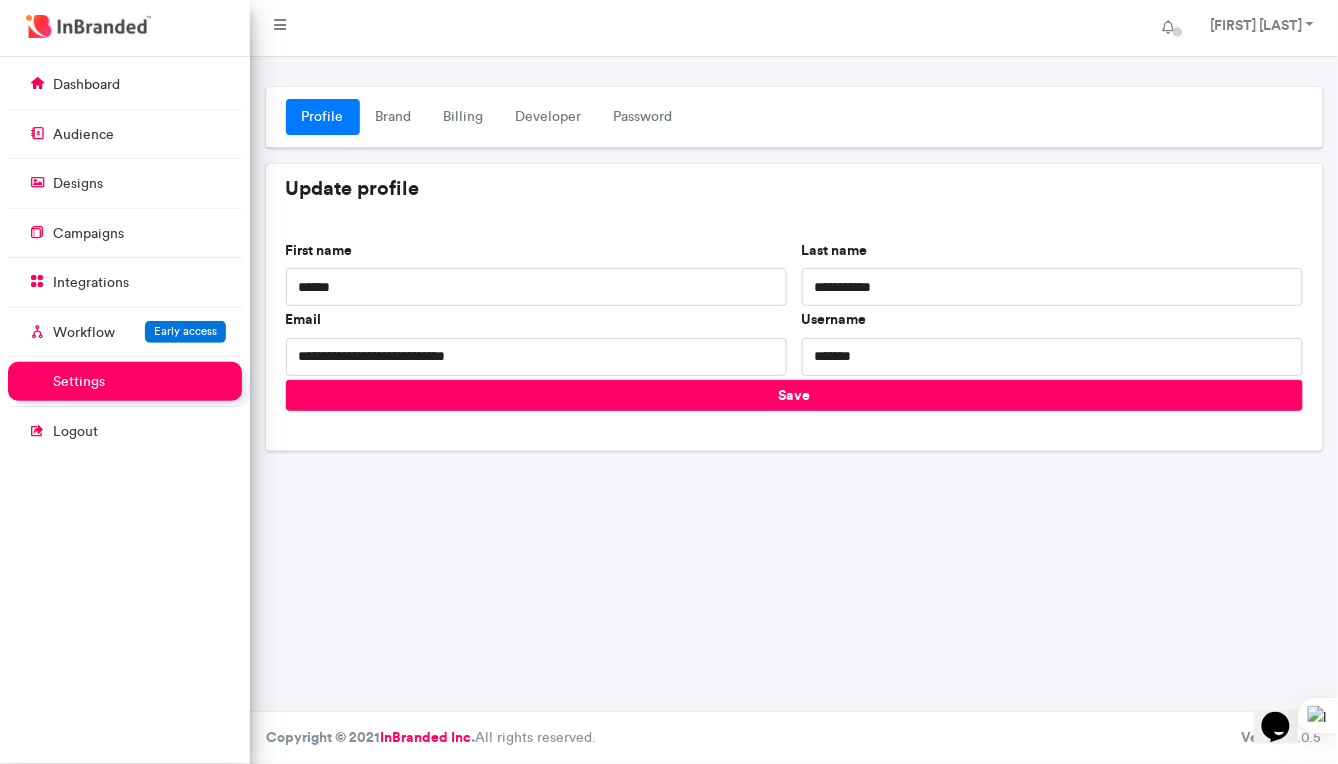 scroll, scrollTop: 0, scrollLeft: 0, axis: both 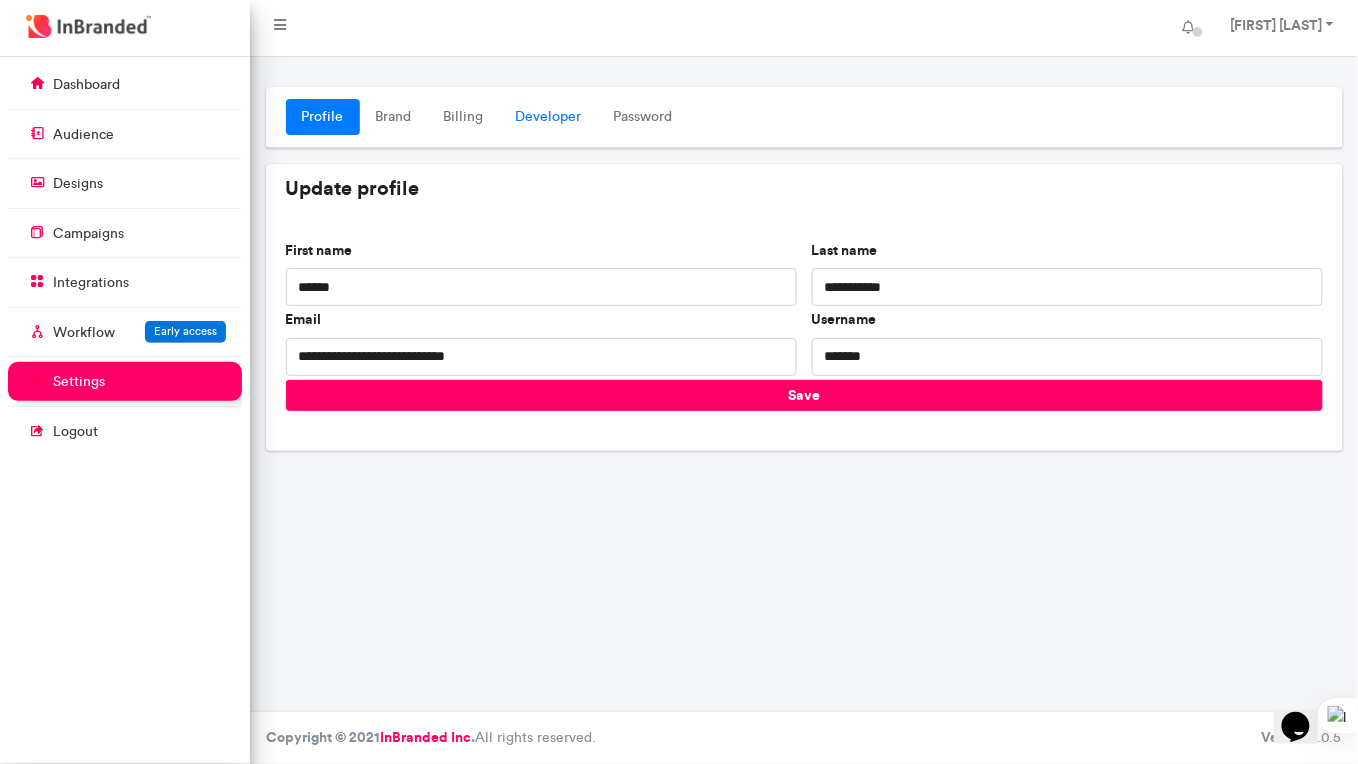 click on "Developer" at bounding box center [549, 117] 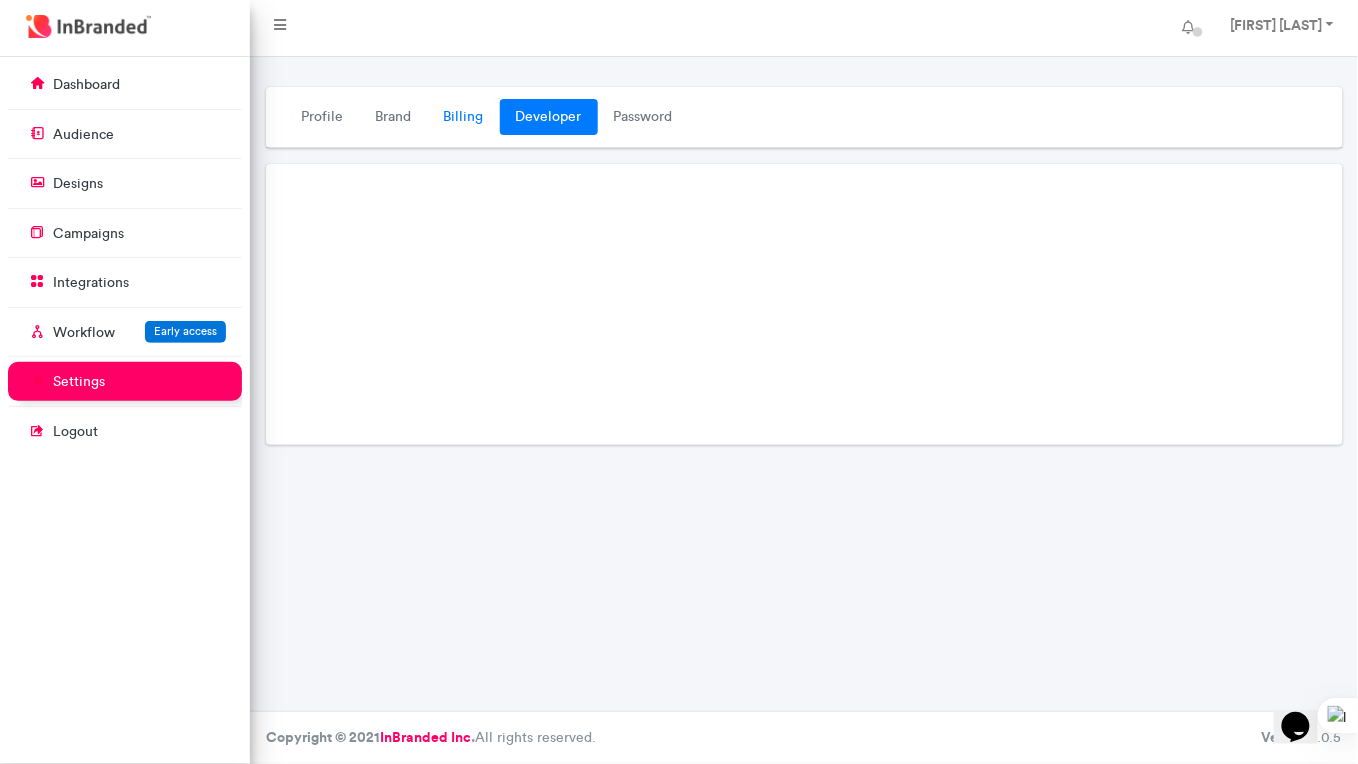 click on "Billing" at bounding box center (464, 117) 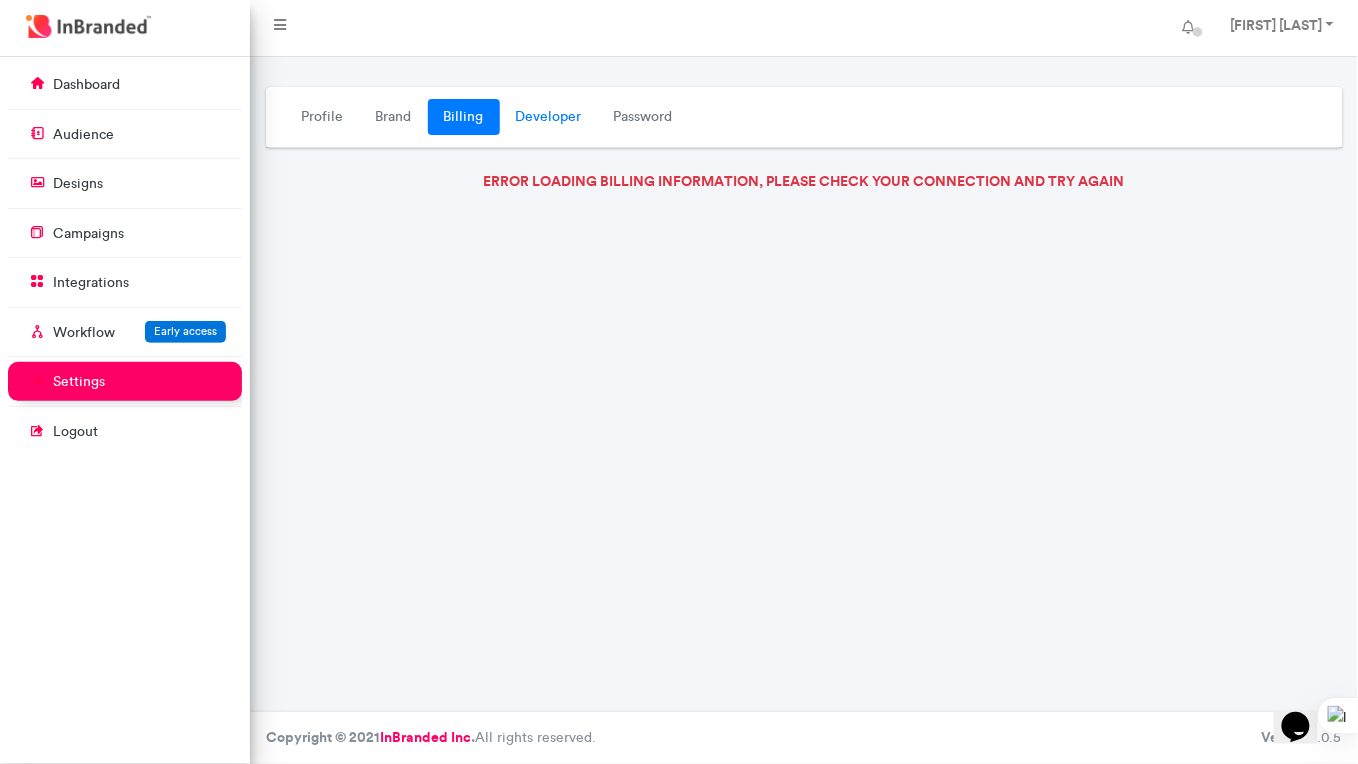 click on "Developer" at bounding box center (549, 117) 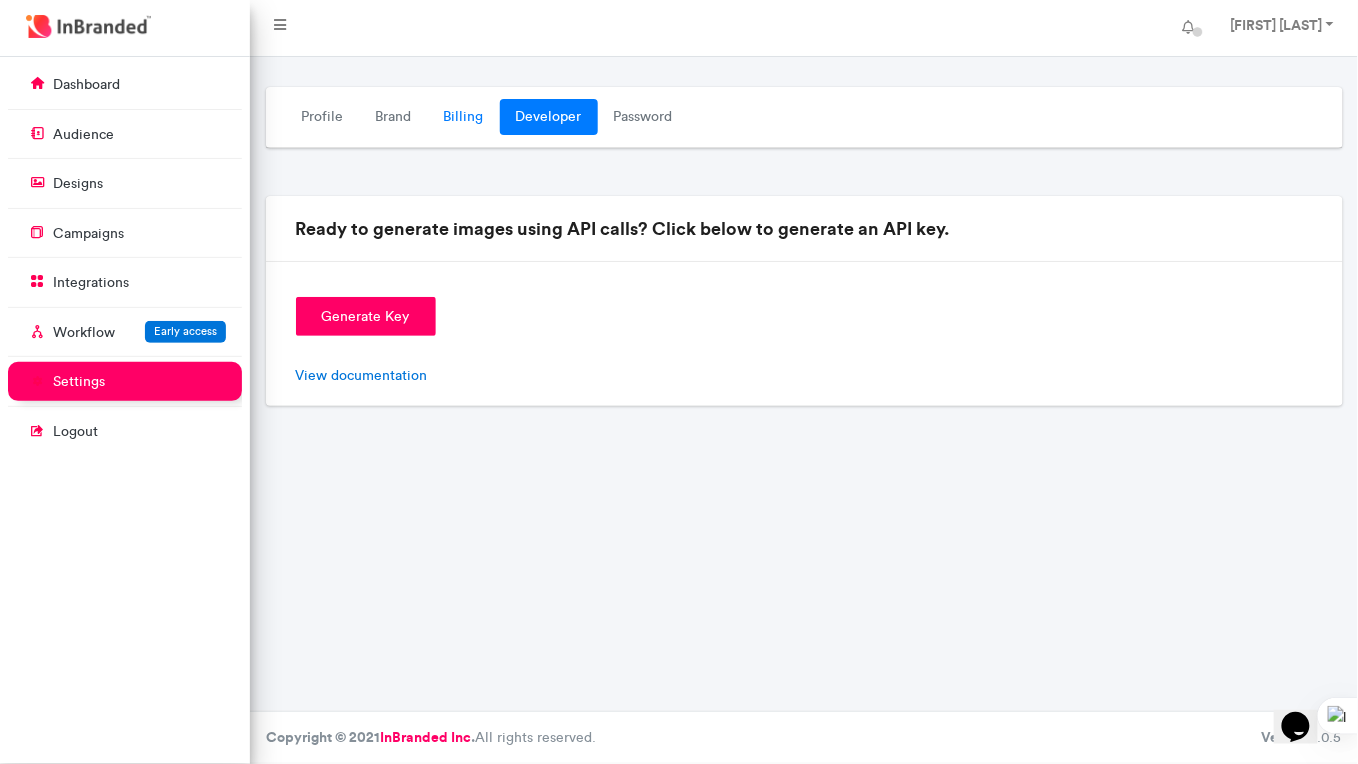 click on "Billing" at bounding box center [464, 117] 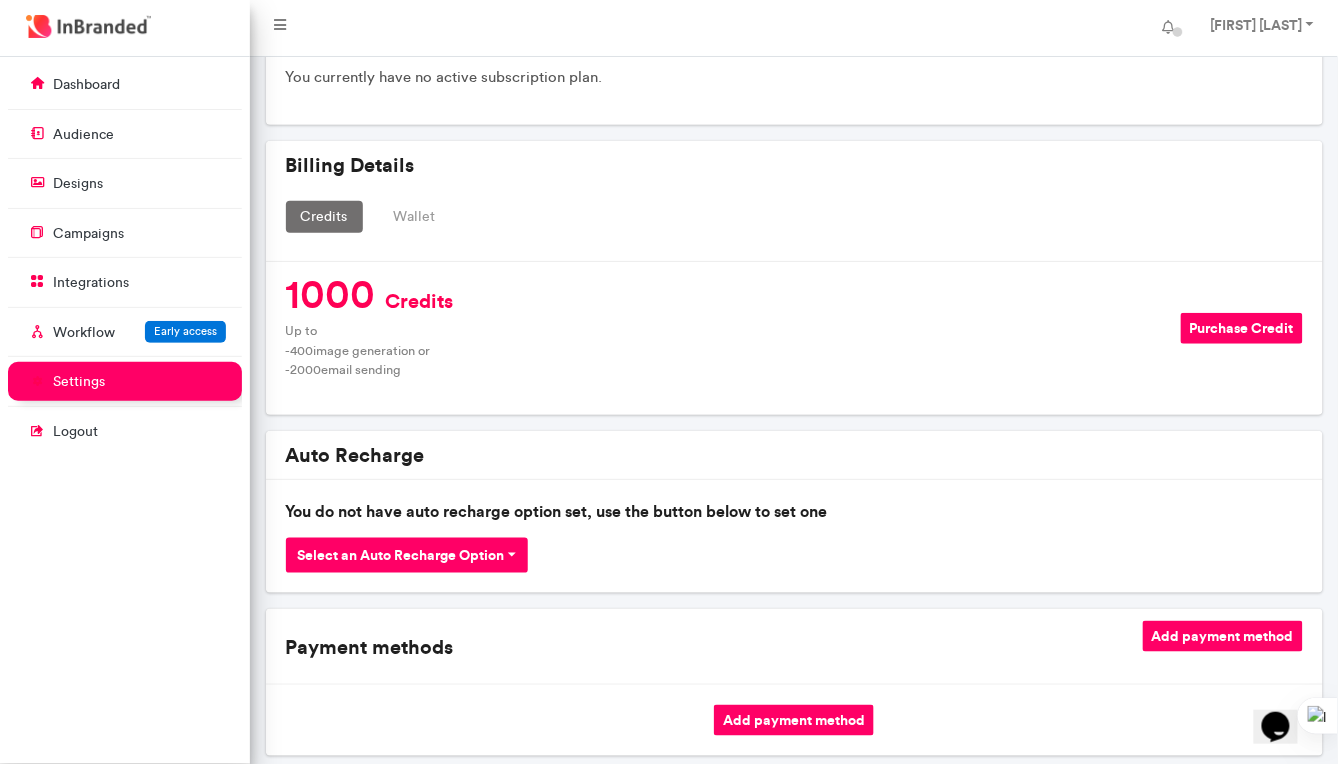 scroll, scrollTop: 258, scrollLeft: 0, axis: vertical 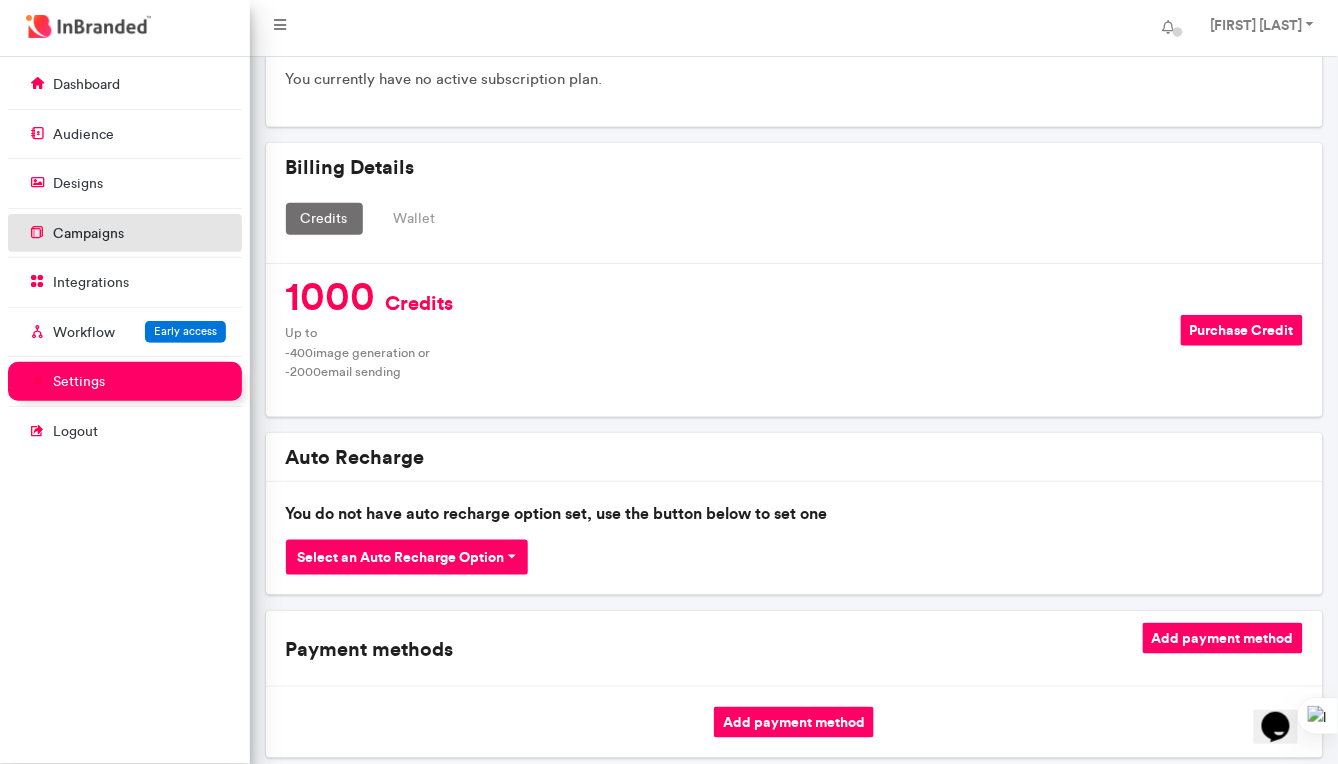 click on "campaigns" at bounding box center (88, 234) 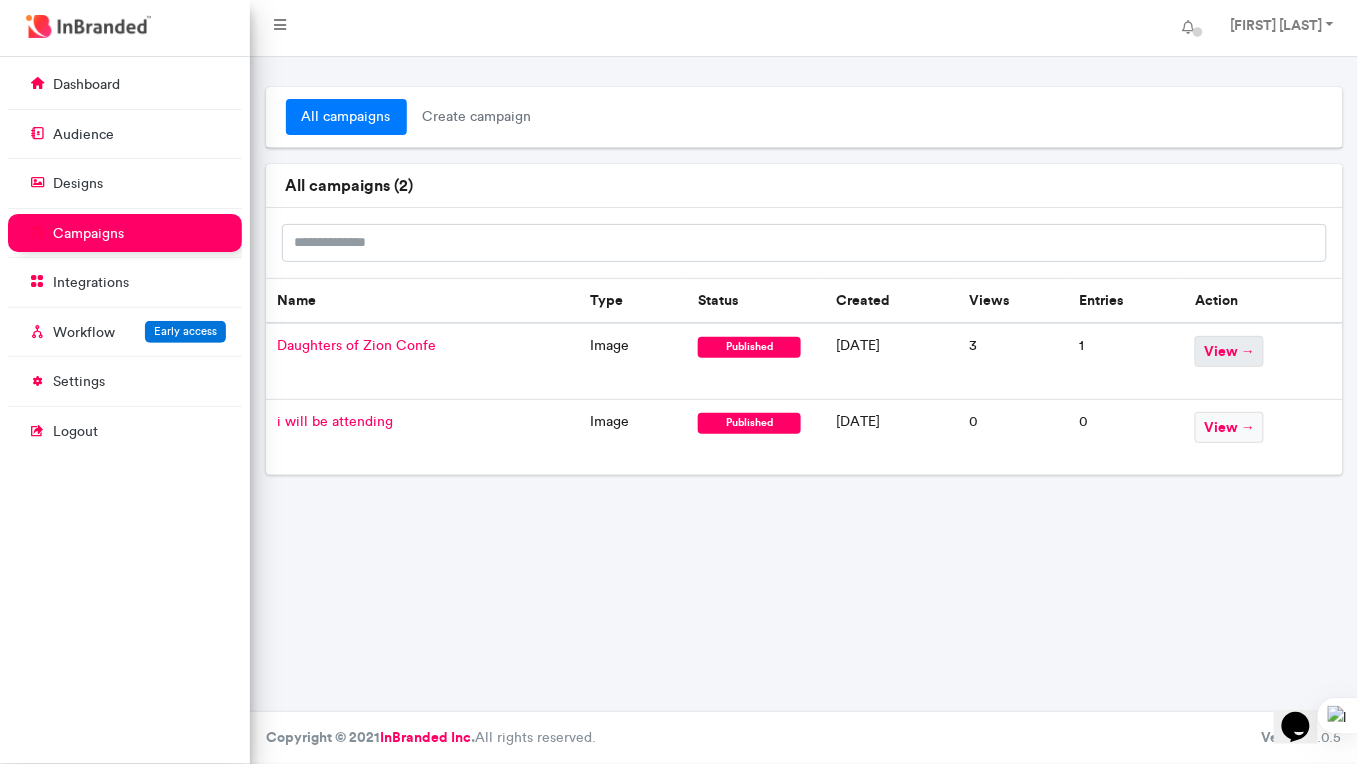 click on "view →" at bounding box center [1229, 351] 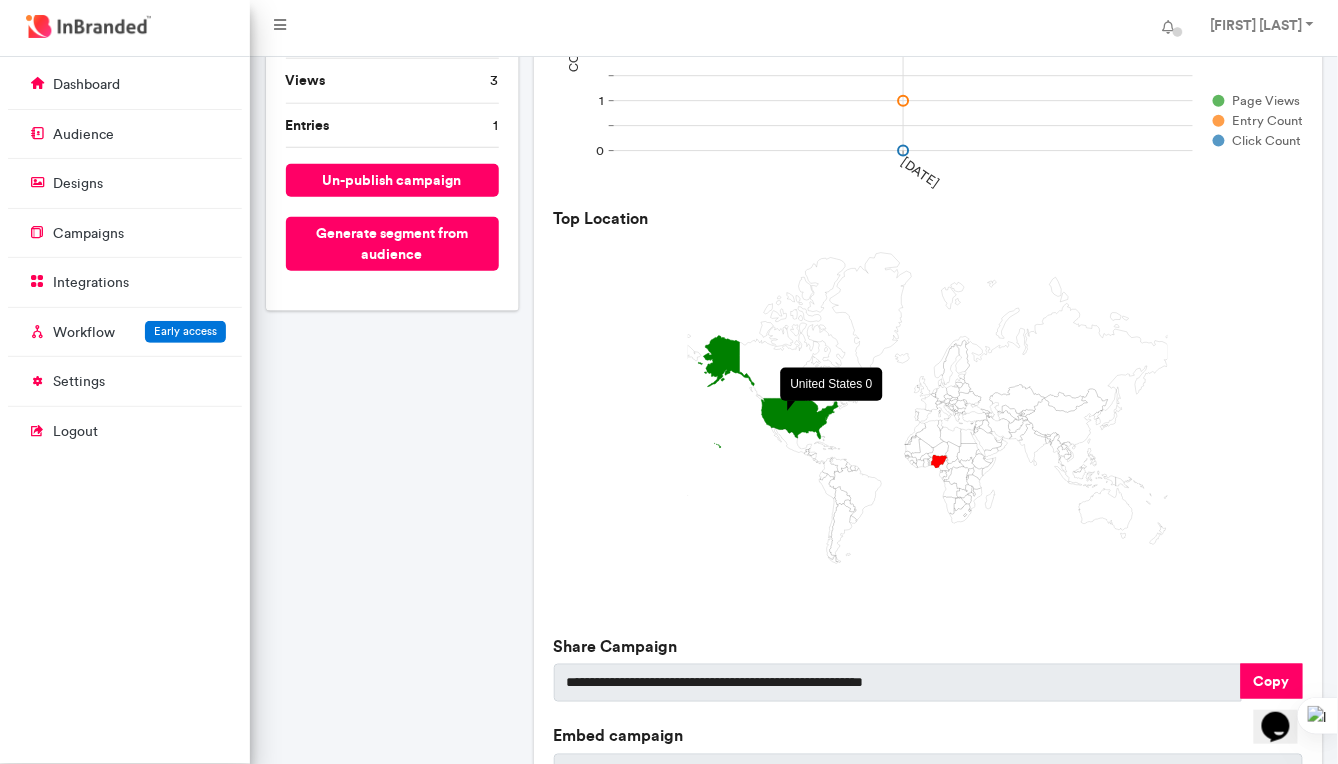 scroll, scrollTop: 342, scrollLeft: 0, axis: vertical 